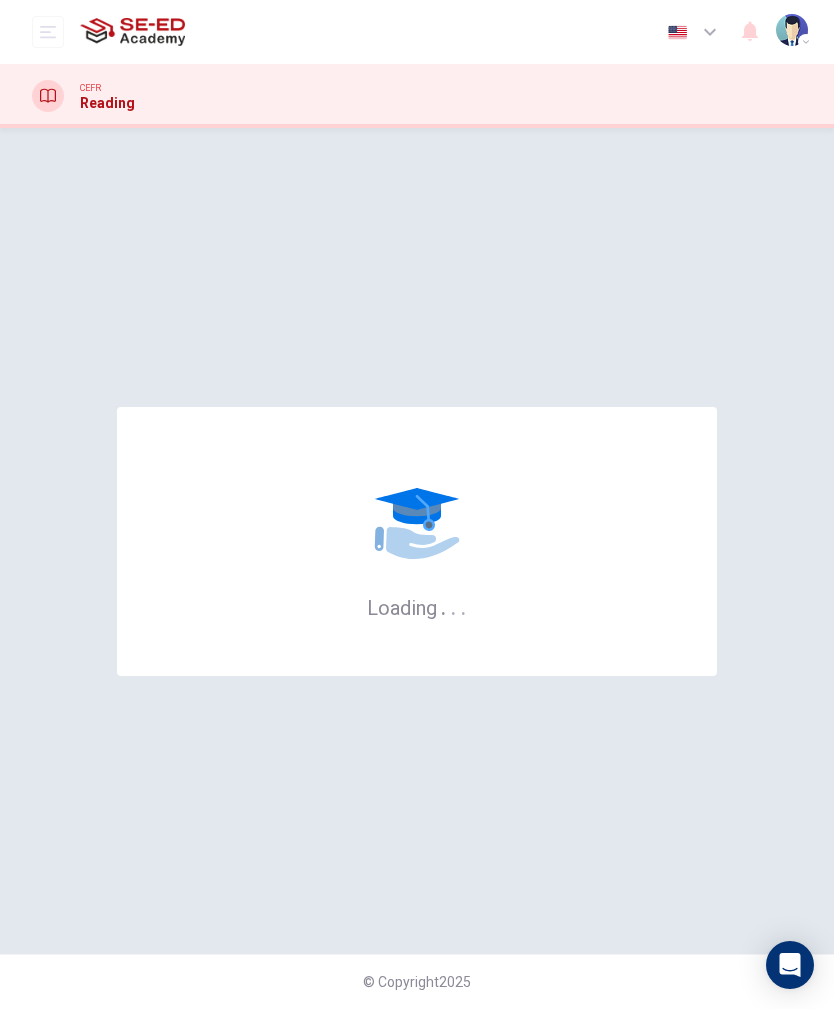 scroll, scrollTop: 0, scrollLeft: 0, axis: both 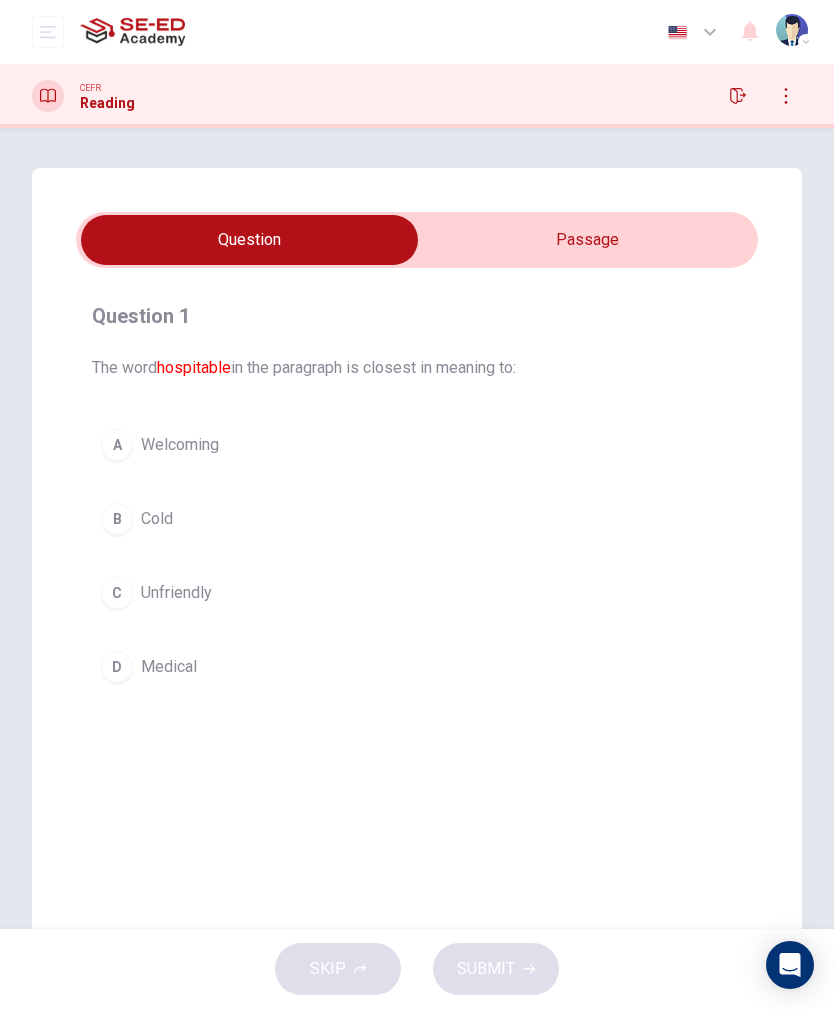 click at bounding box center [249, 240] 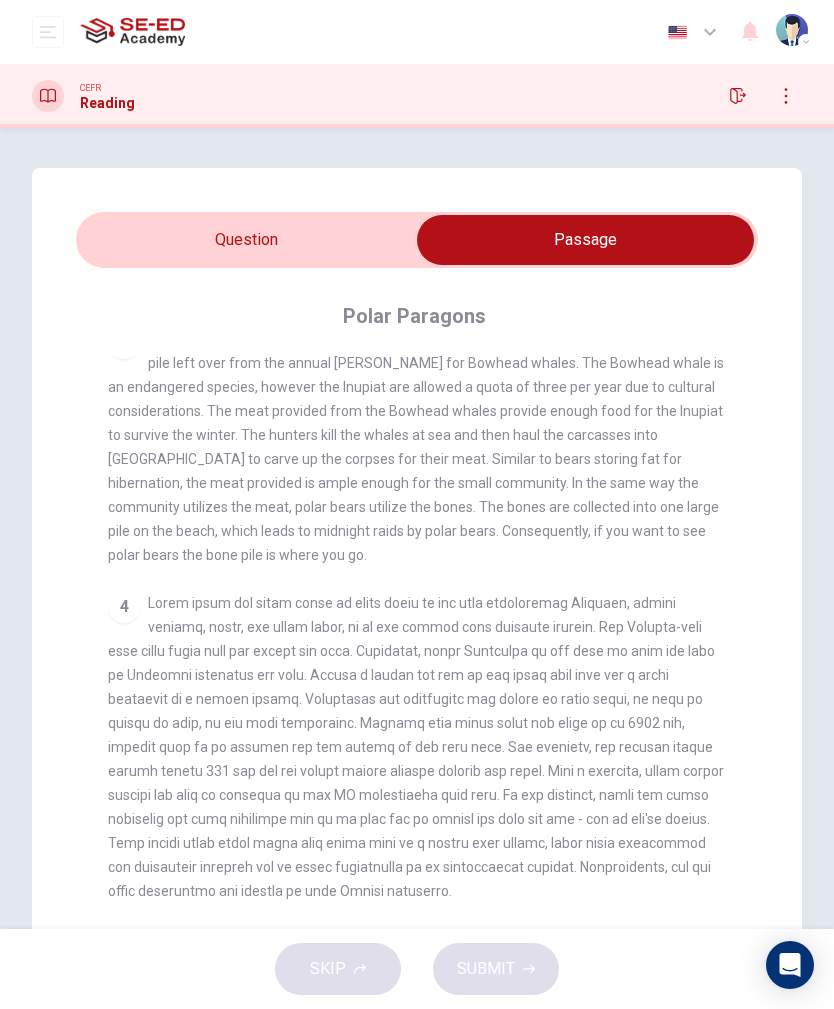 scroll, scrollTop: 580, scrollLeft: 0, axis: vertical 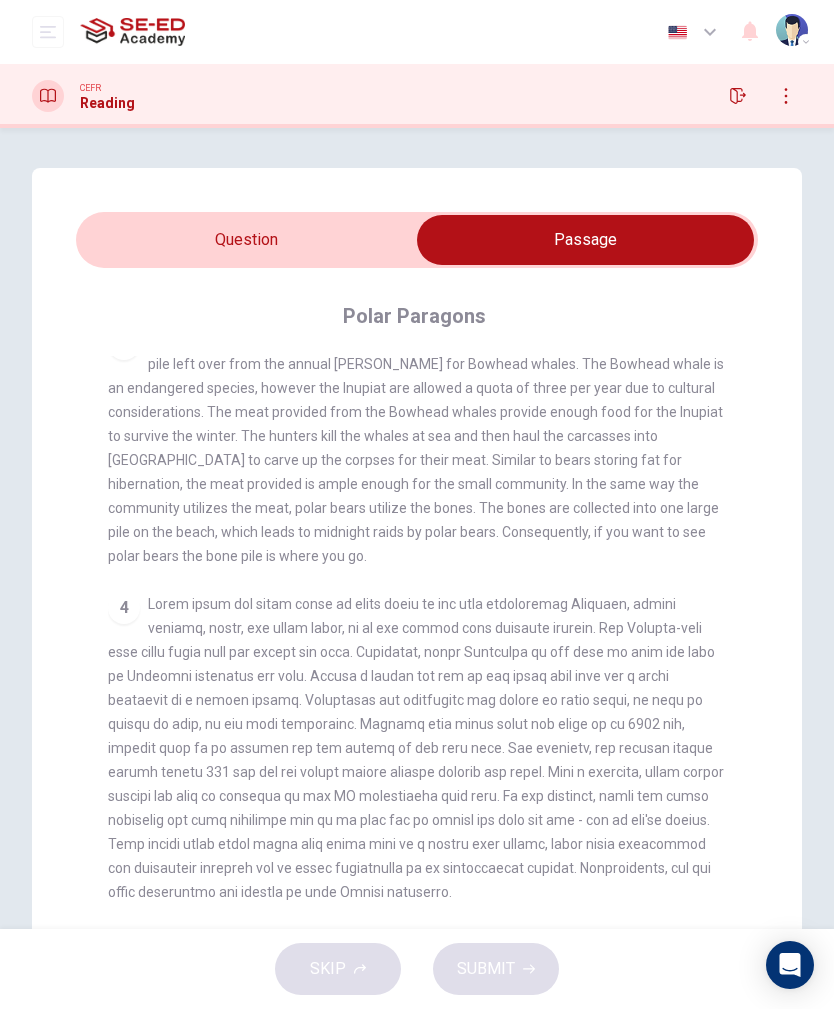 click at bounding box center (585, 240) 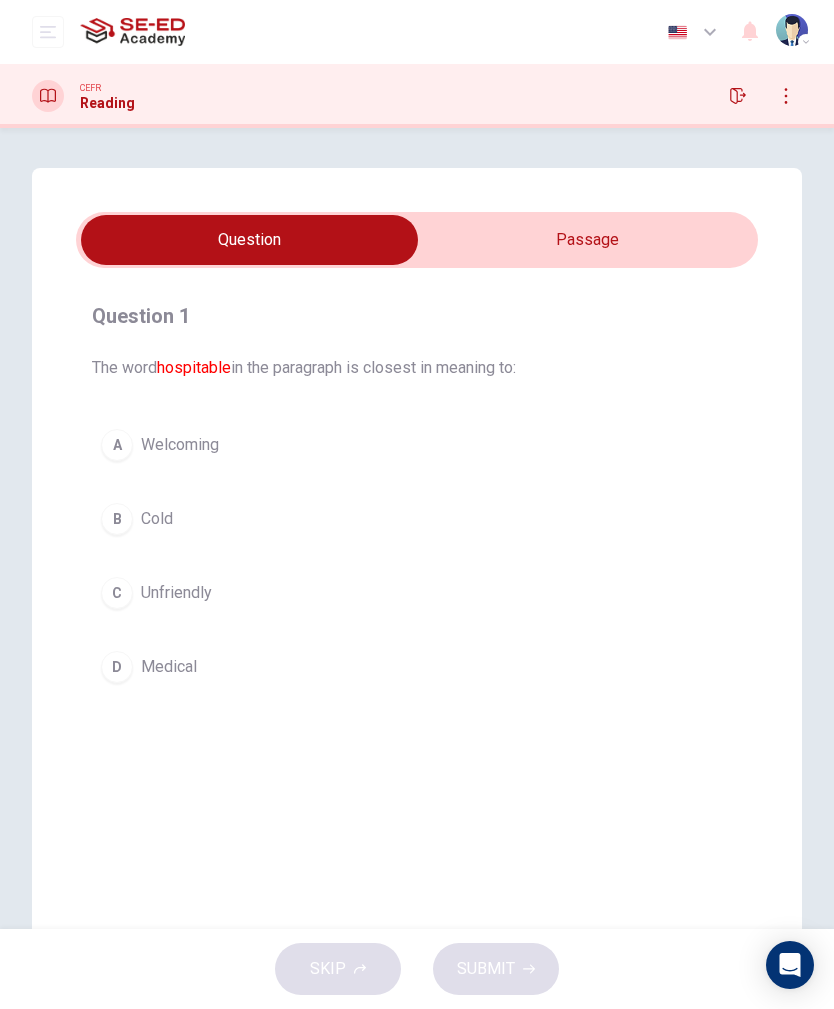 click at bounding box center [249, 240] 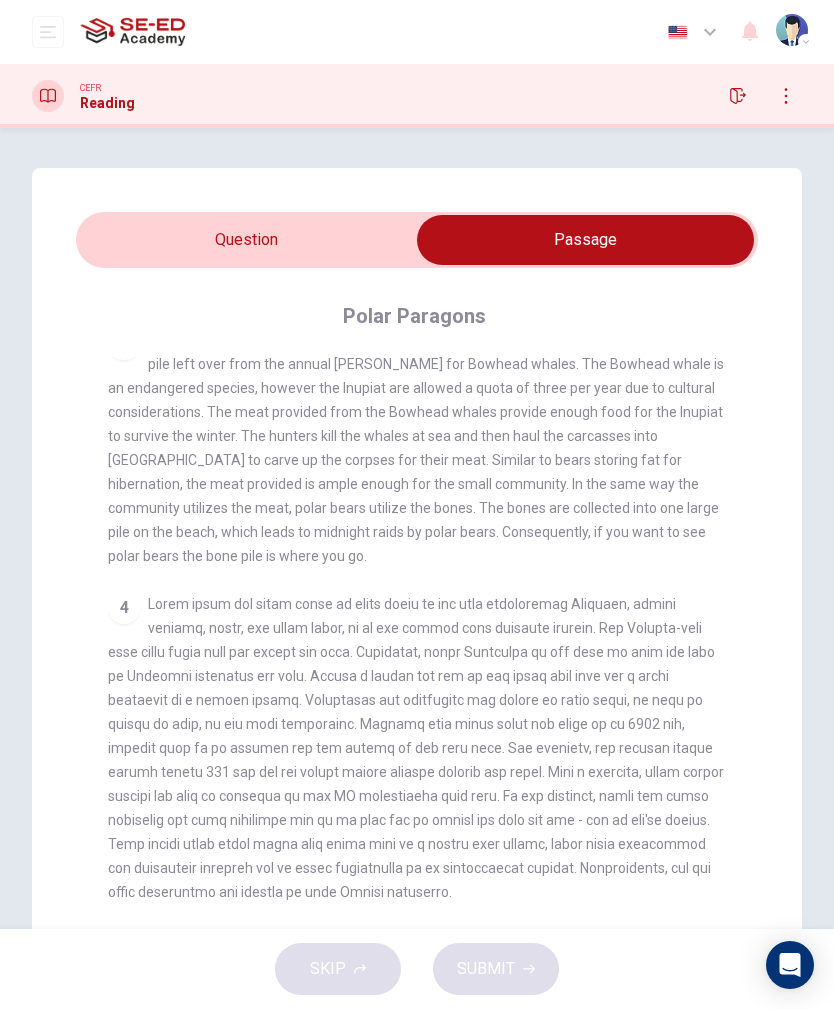 click at bounding box center (585, 240) 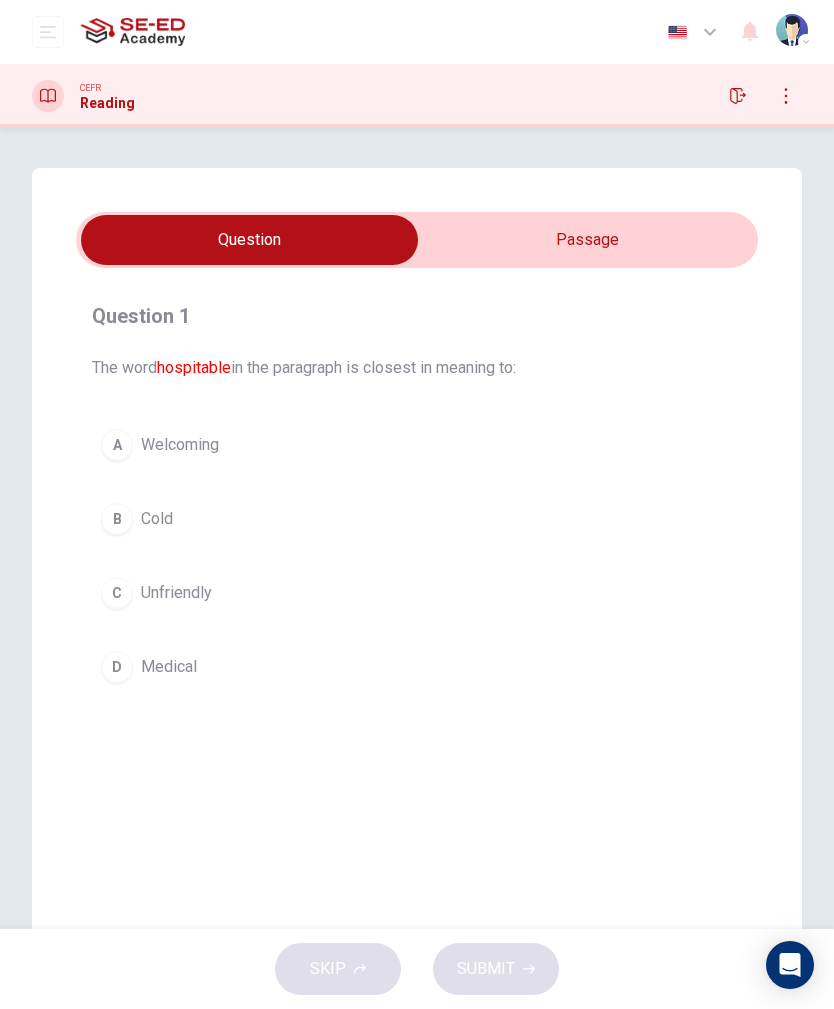 click at bounding box center (249, 240) 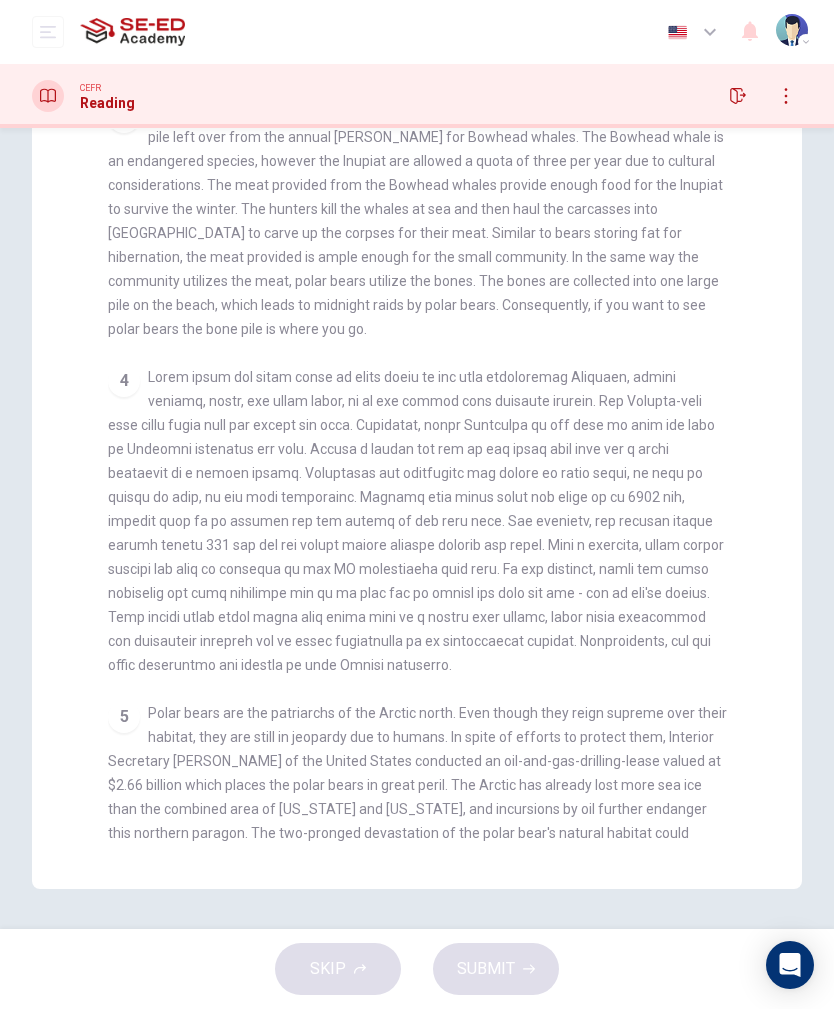 scroll, scrollTop: 227, scrollLeft: 0, axis: vertical 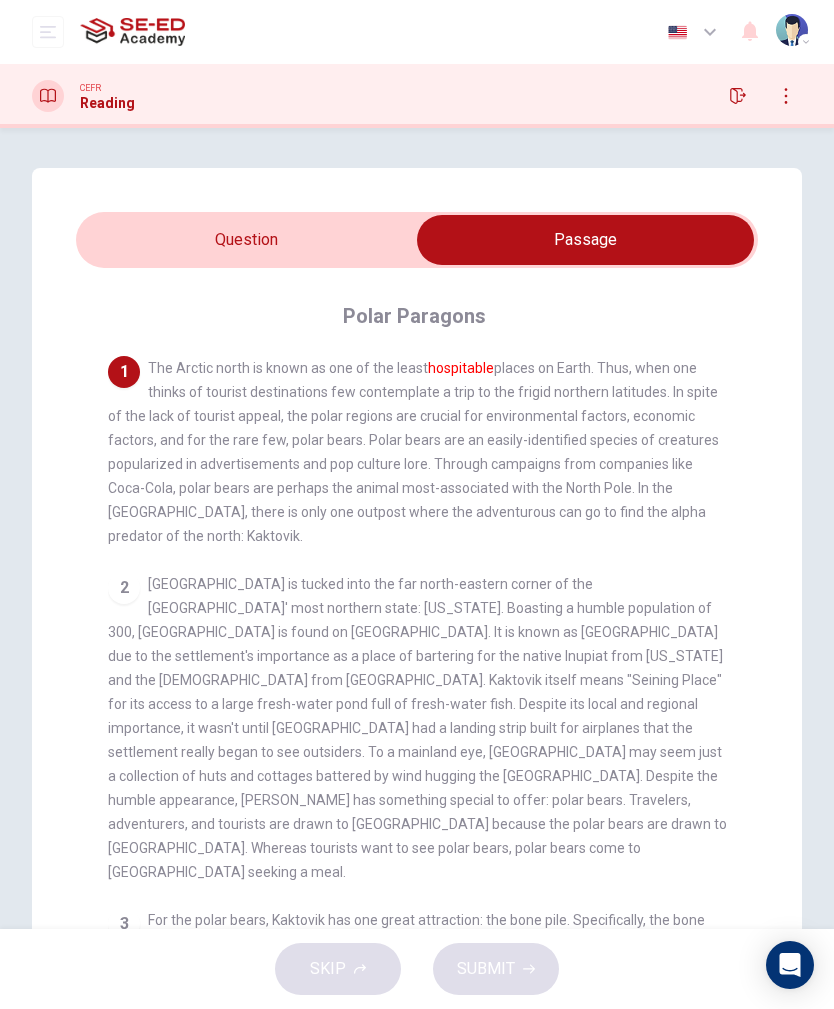 click at bounding box center (585, 240) 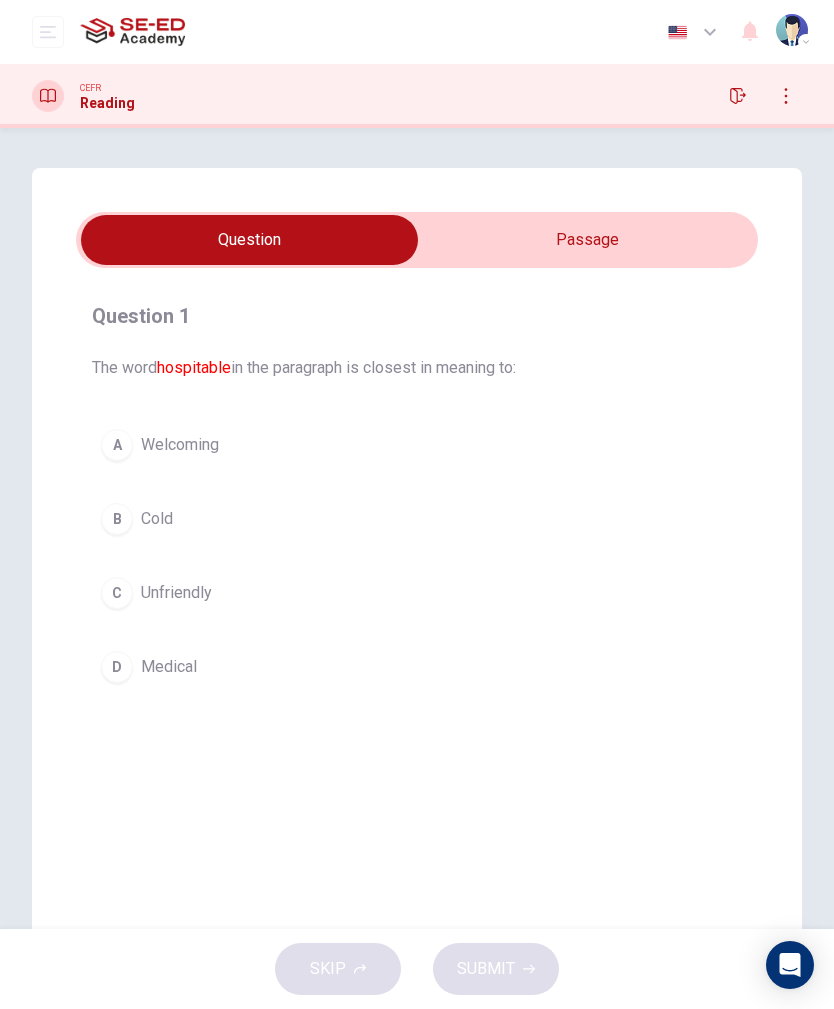 click at bounding box center [249, 240] 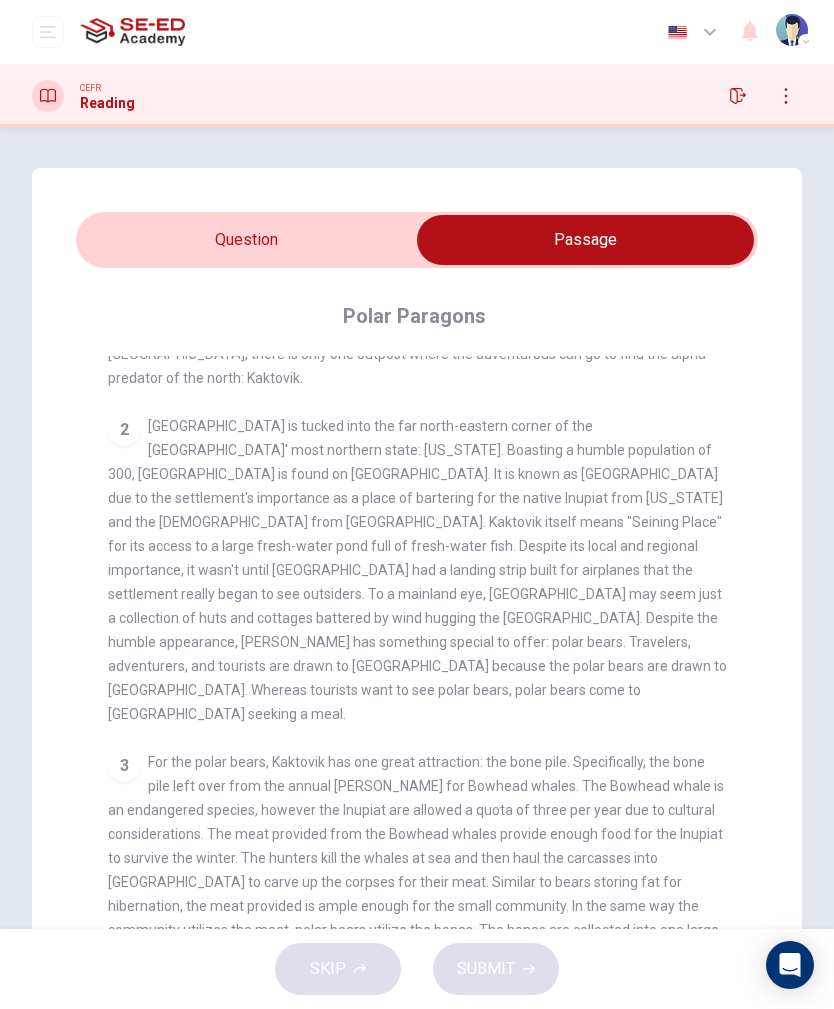 scroll, scrollTop: 163, scrollLeft: 0, axis: vertical 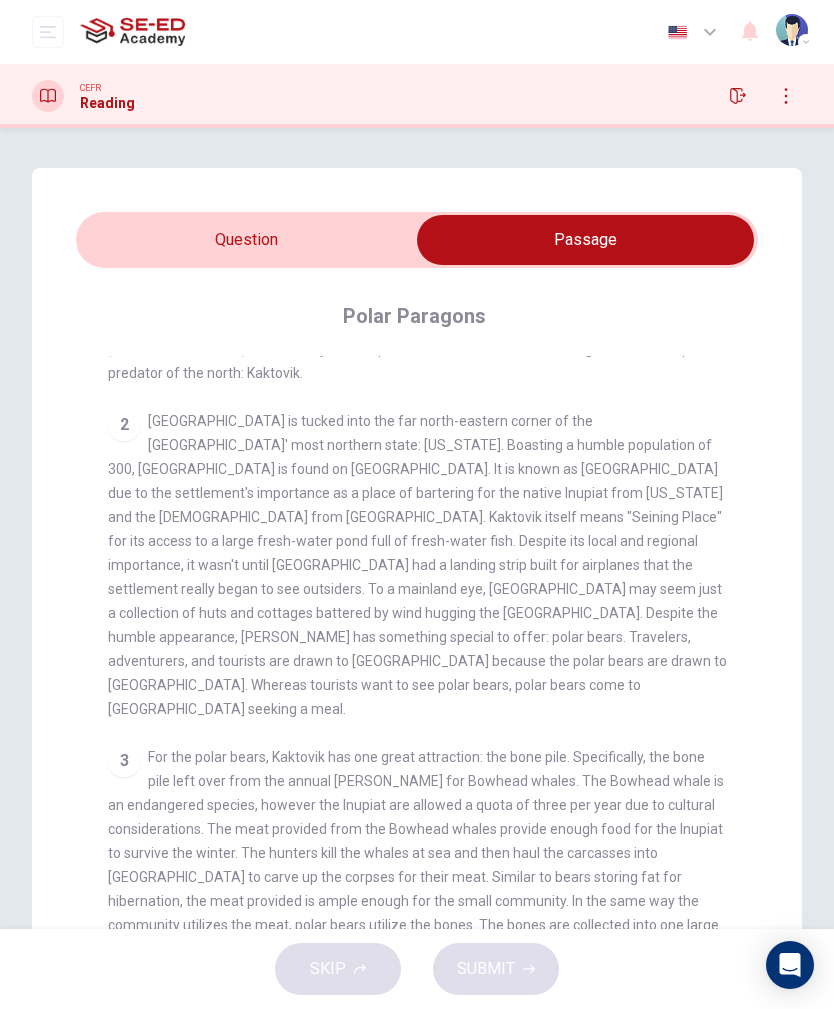click at bounding box center [585, 240] 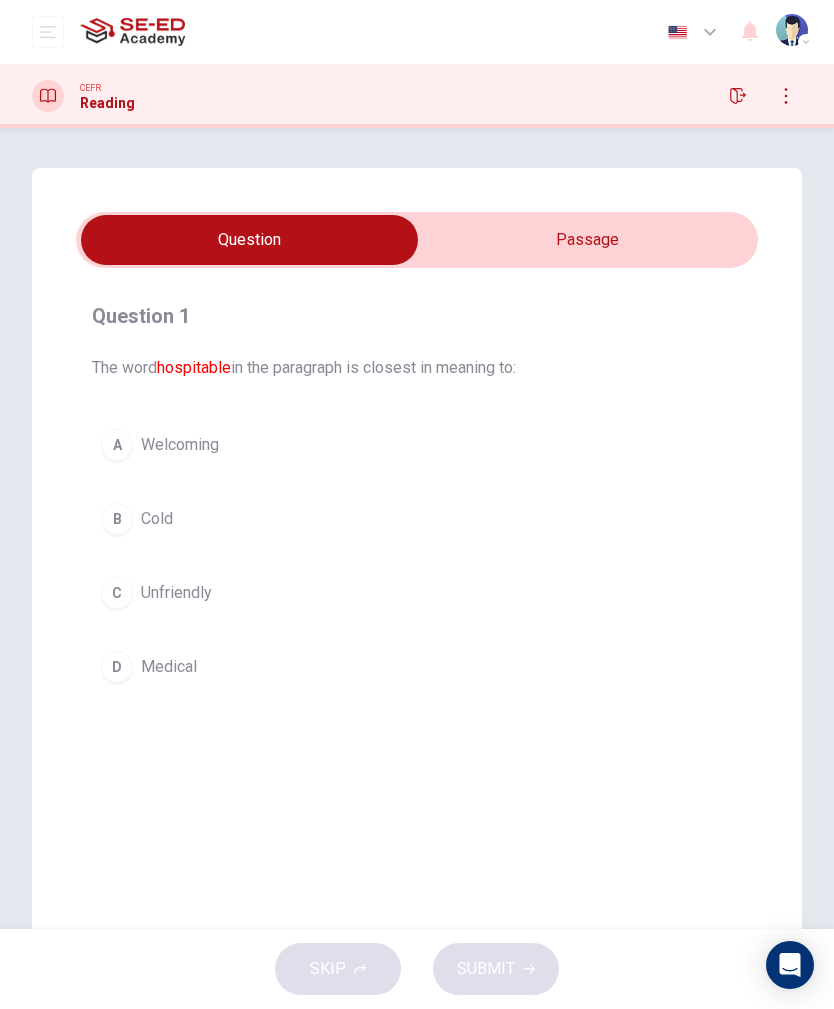 click on "A" at bounding box center (117, 445) 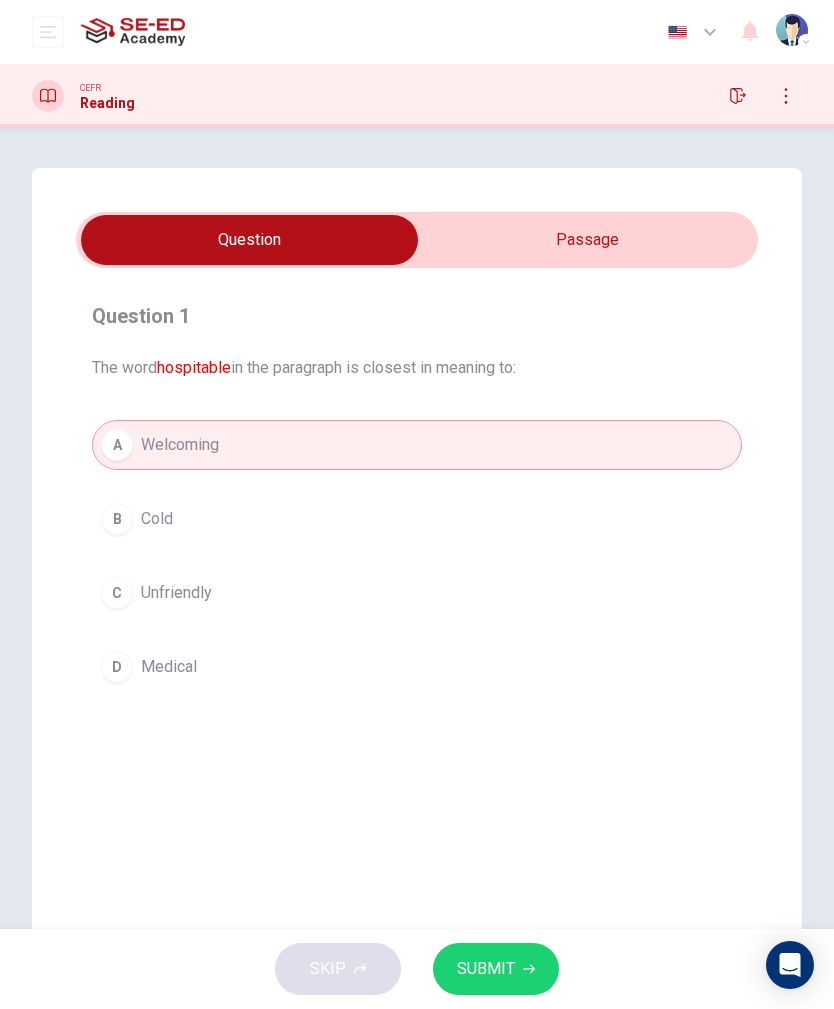 click on "SUBMIT" at bounding box center [496, 969] 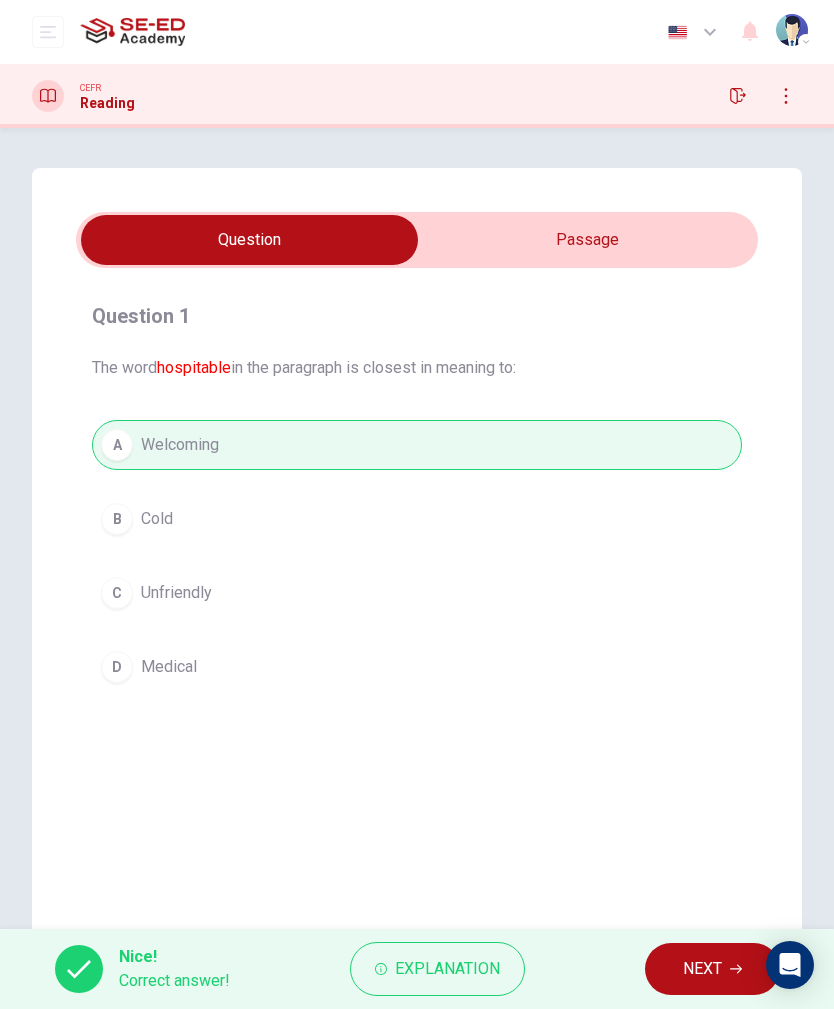 click on "NEXT" at bounding box center (702, 969) 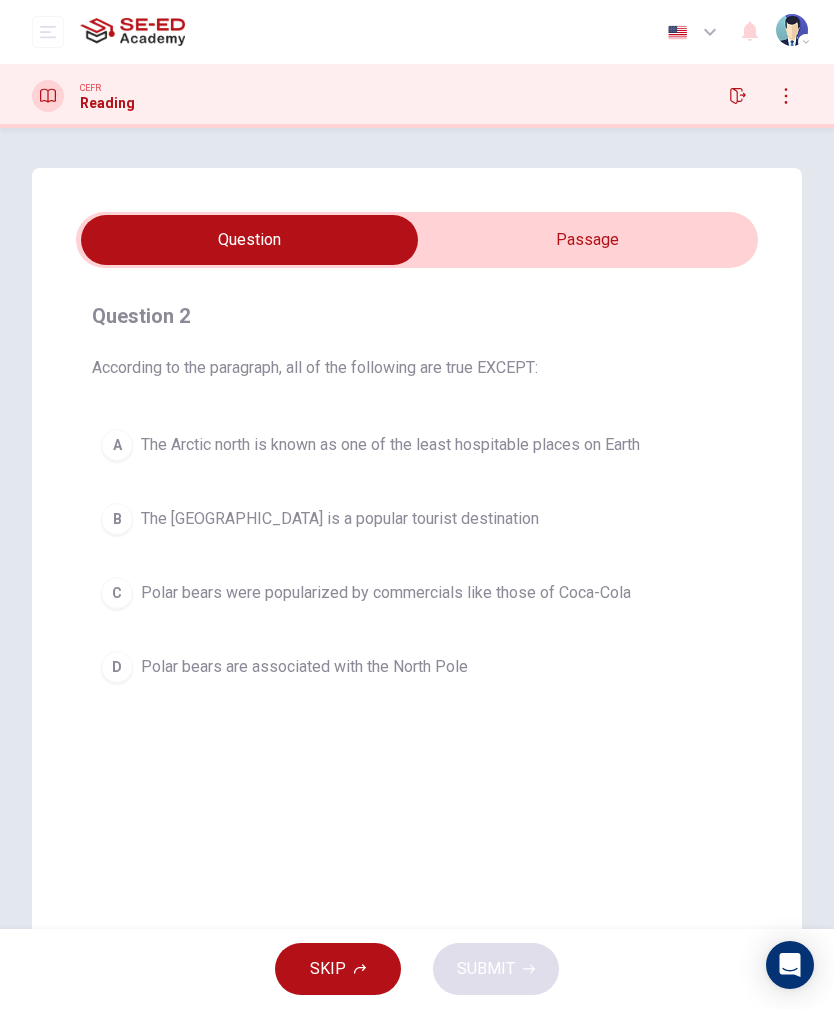 click on "Polar bears were popularized by commercials like those of Coca-Cola" at bounding box center (386, 593) 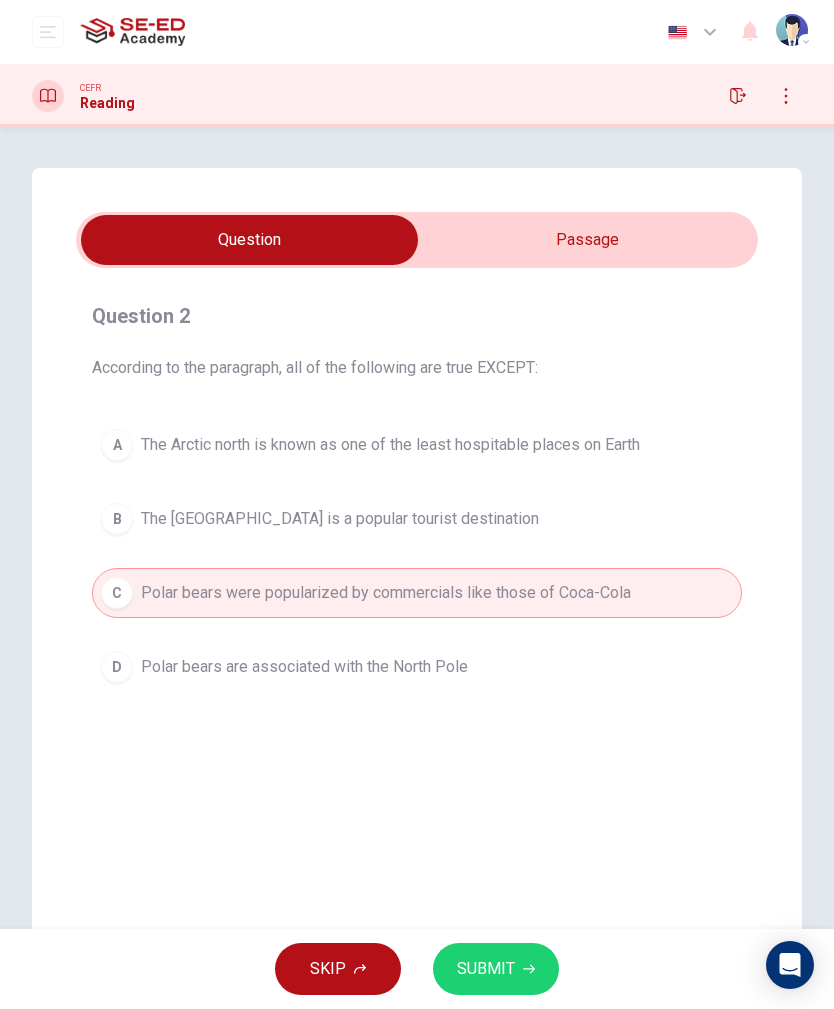 click 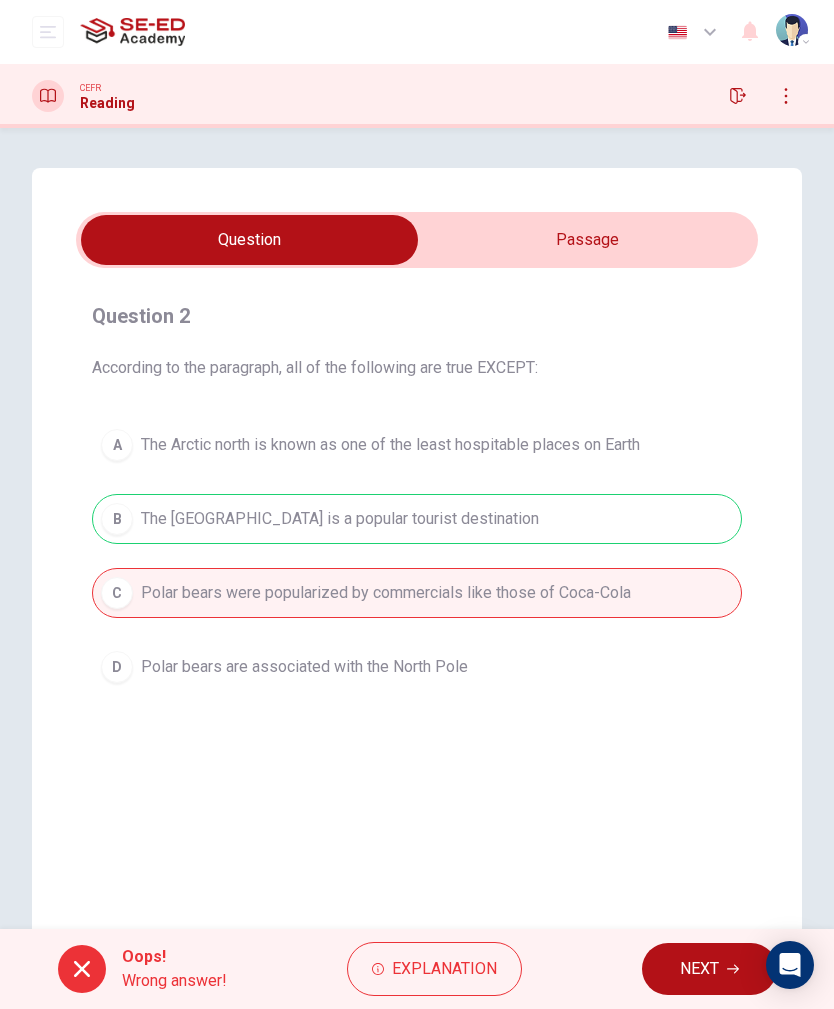 click on "NEXT" at bounding box center [699, 969] 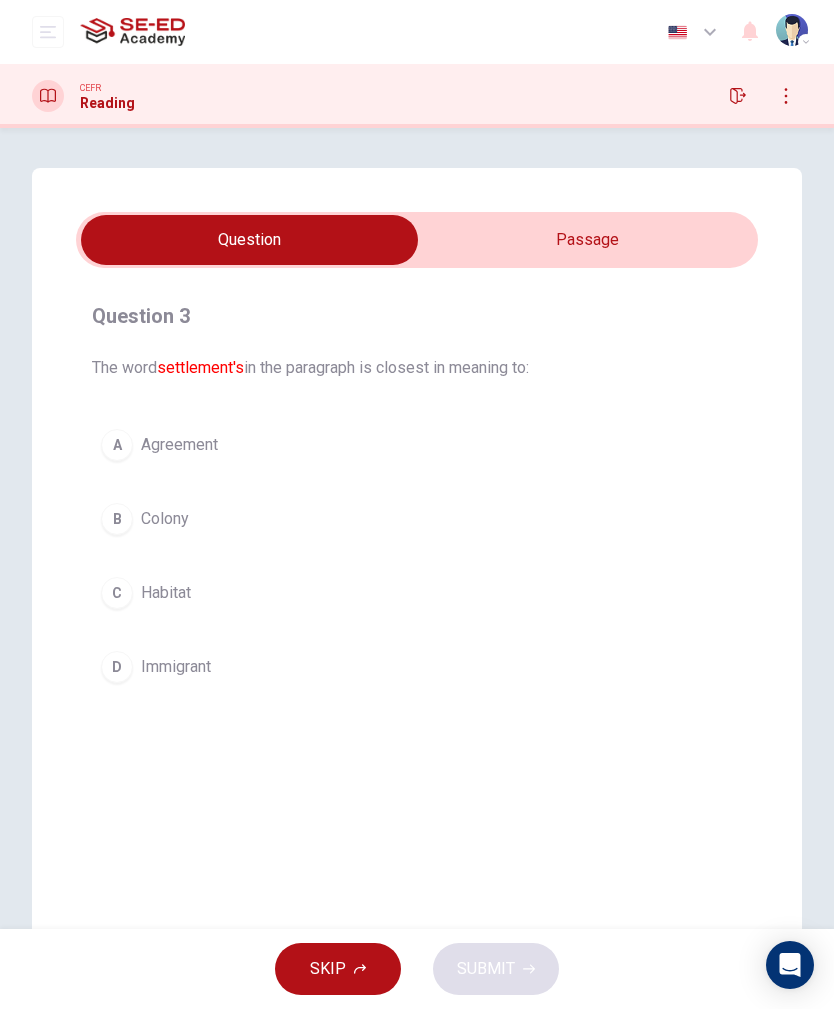 click on "B Colony" at bounding box center (417, 519) 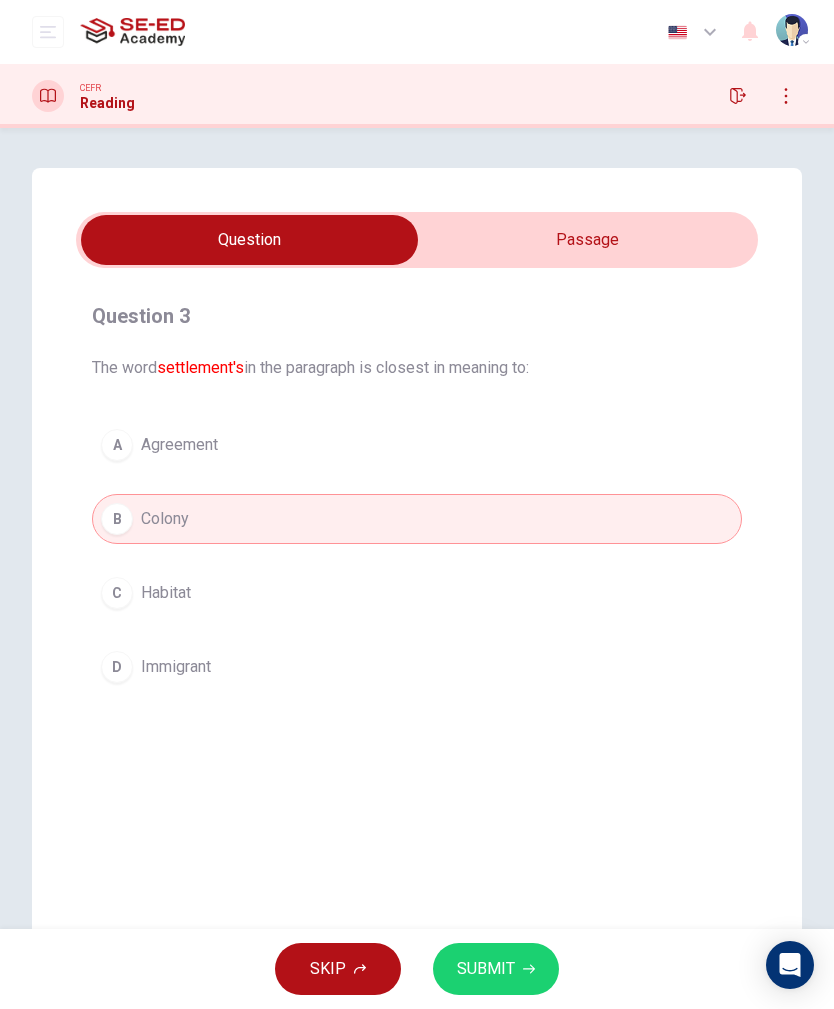 click on "SUBMIT" at bounding box center [496, 969] 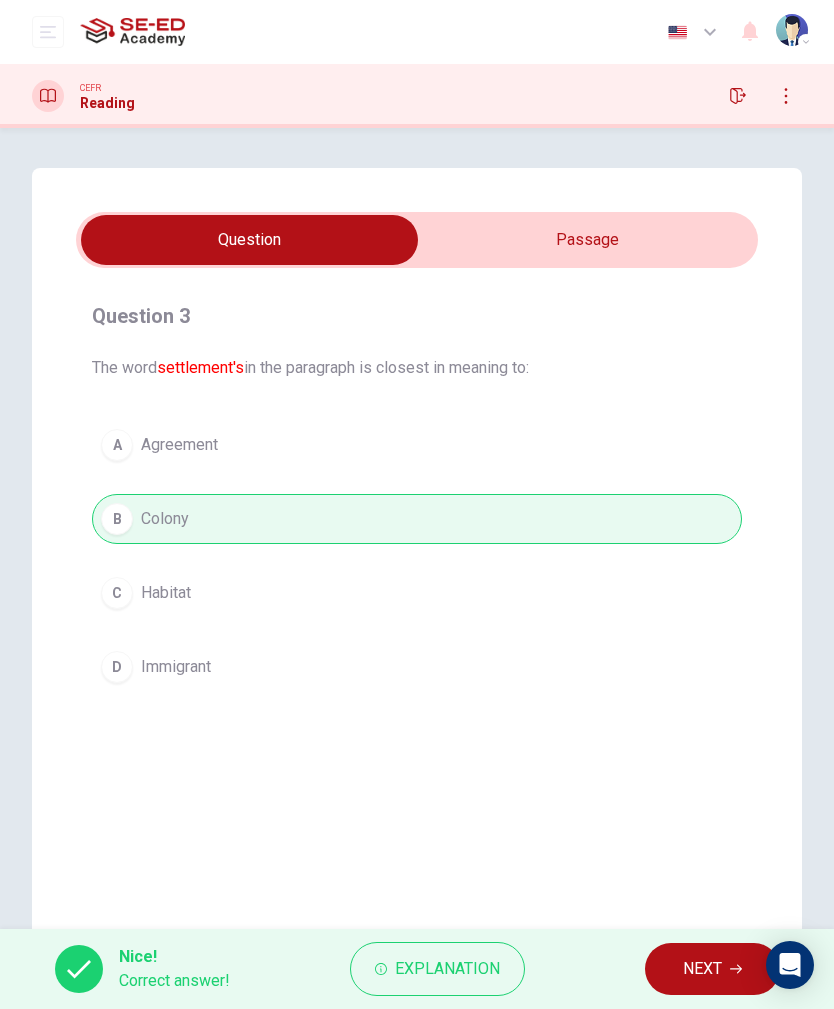 click on "NEXT" at bounding box center (702, 969) 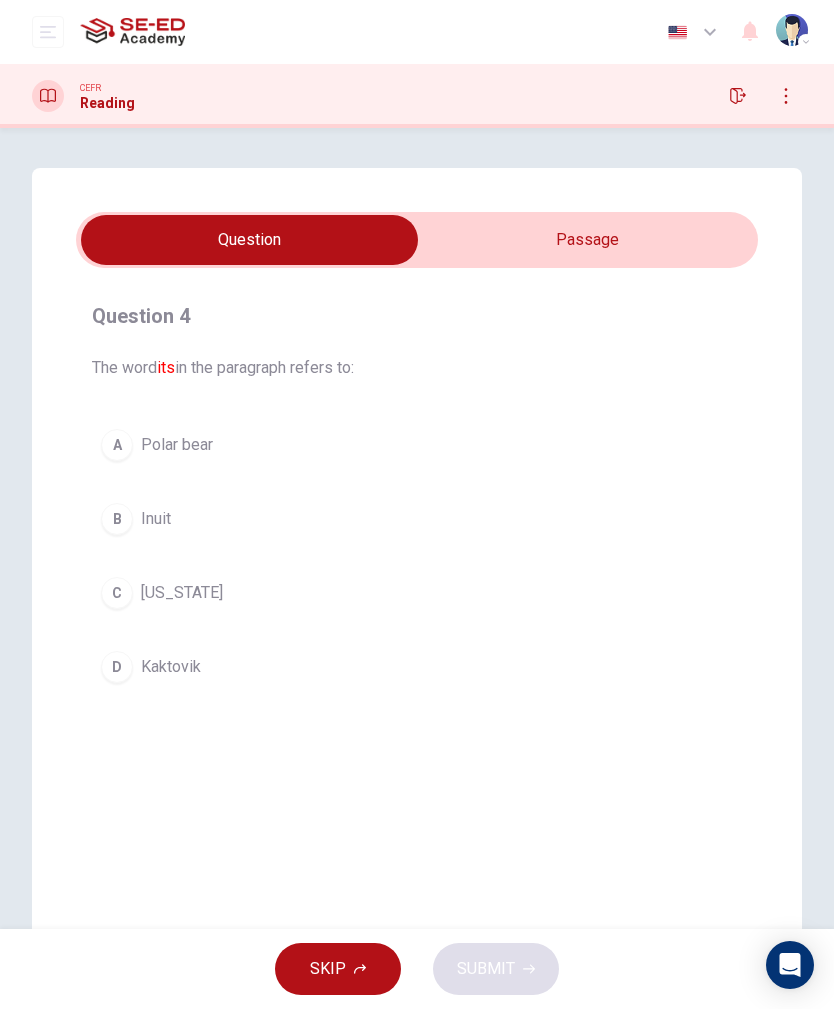 click on "D Kaktovik" at bounding box center [417, 667] 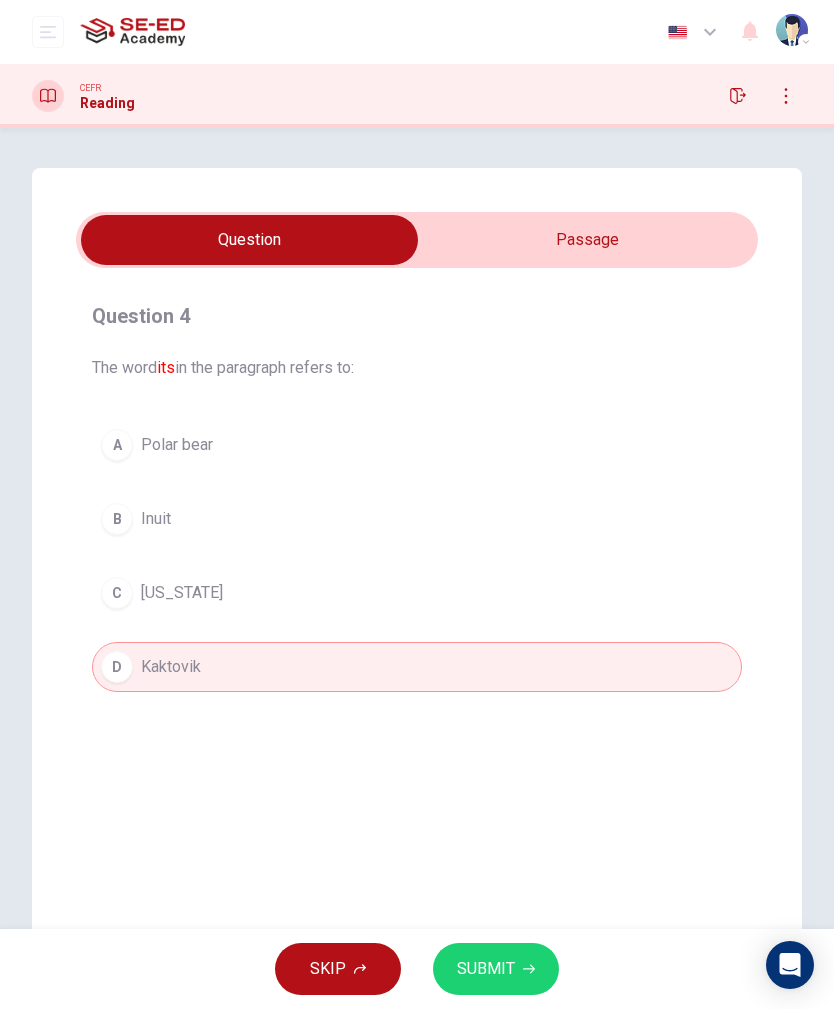 click on "SUBMIT" at bounding box center [486, 969] 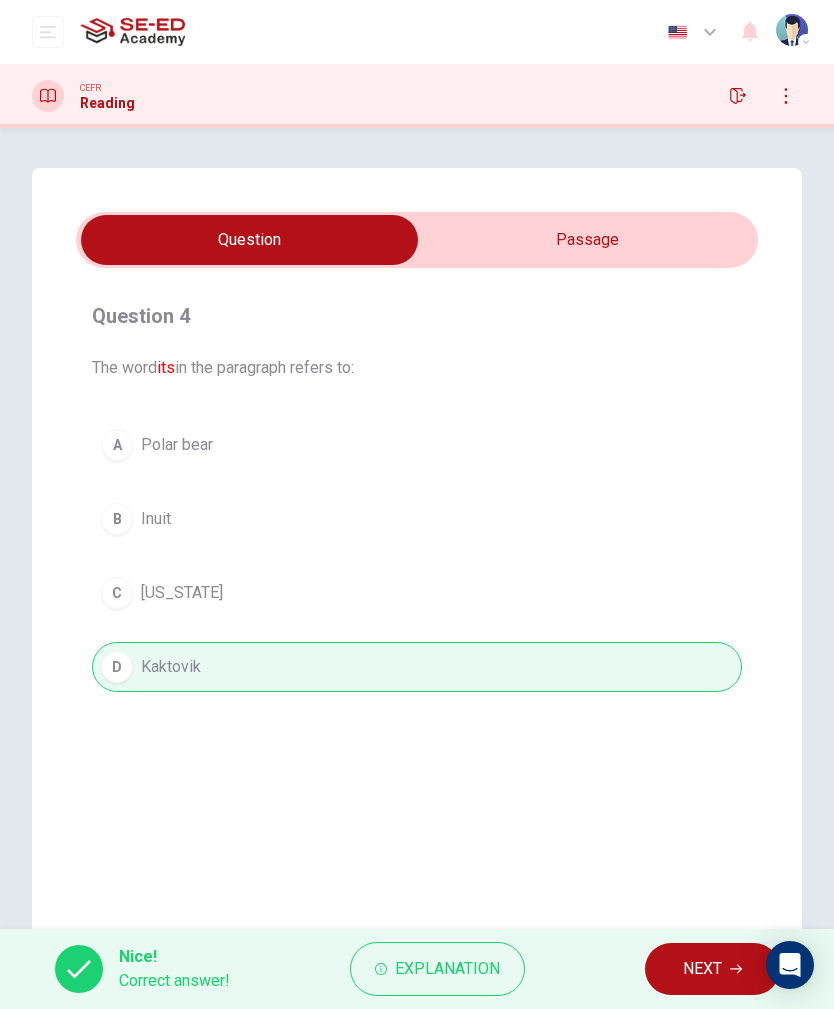 click on "A Polar bear B Inuit C [US_STATE] D [GEOGRAPHIC_DATA]" at bounding box center (417, 556) 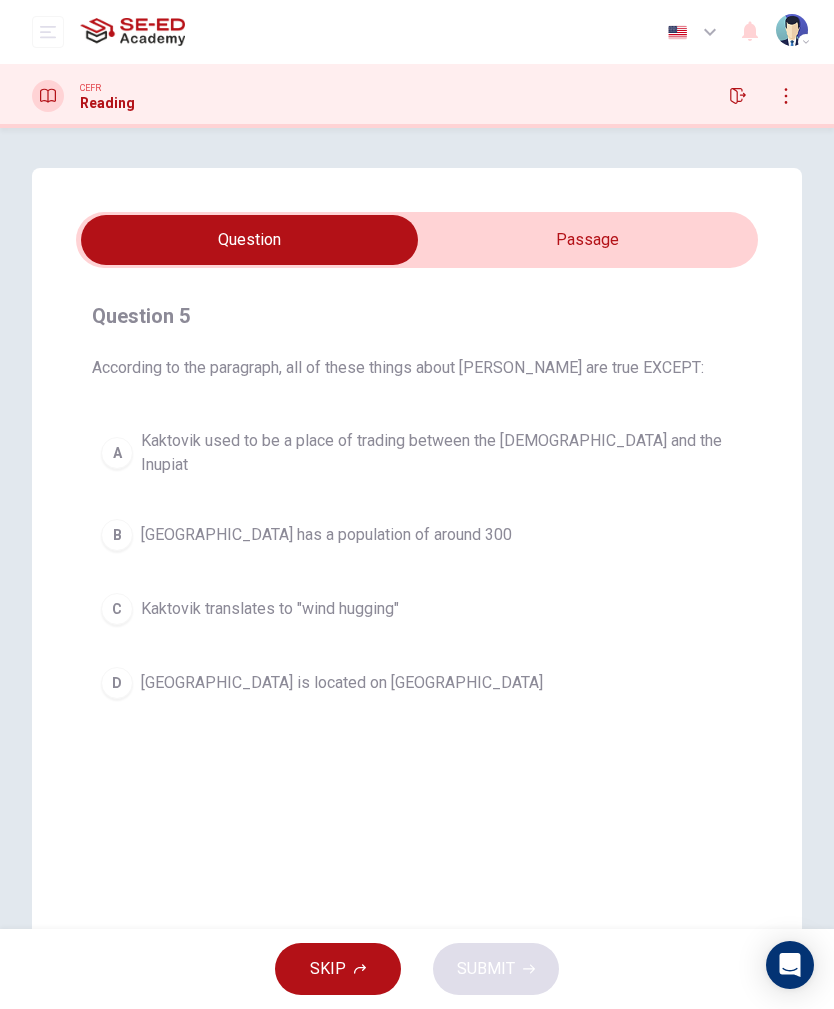 click on "[GEOGRAPHIC_DATA] has a population of around 300" at bounding box center [326, 535] 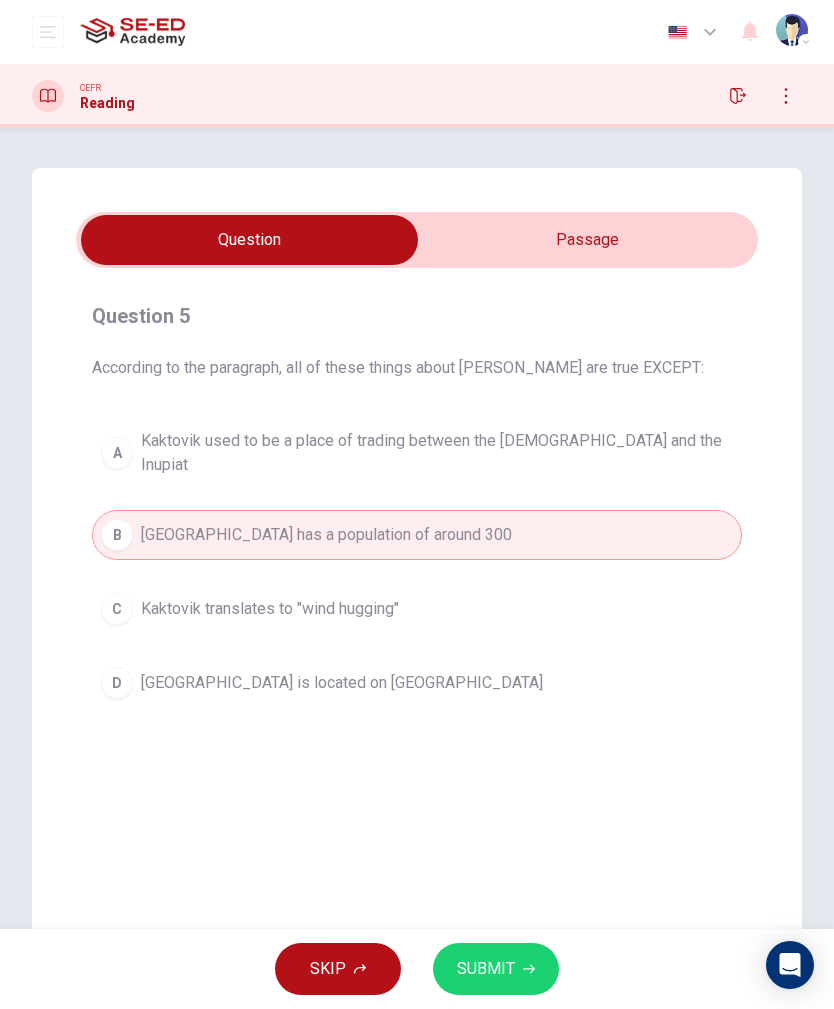 click on "SUBMIT" at bounding box center (496, 969) 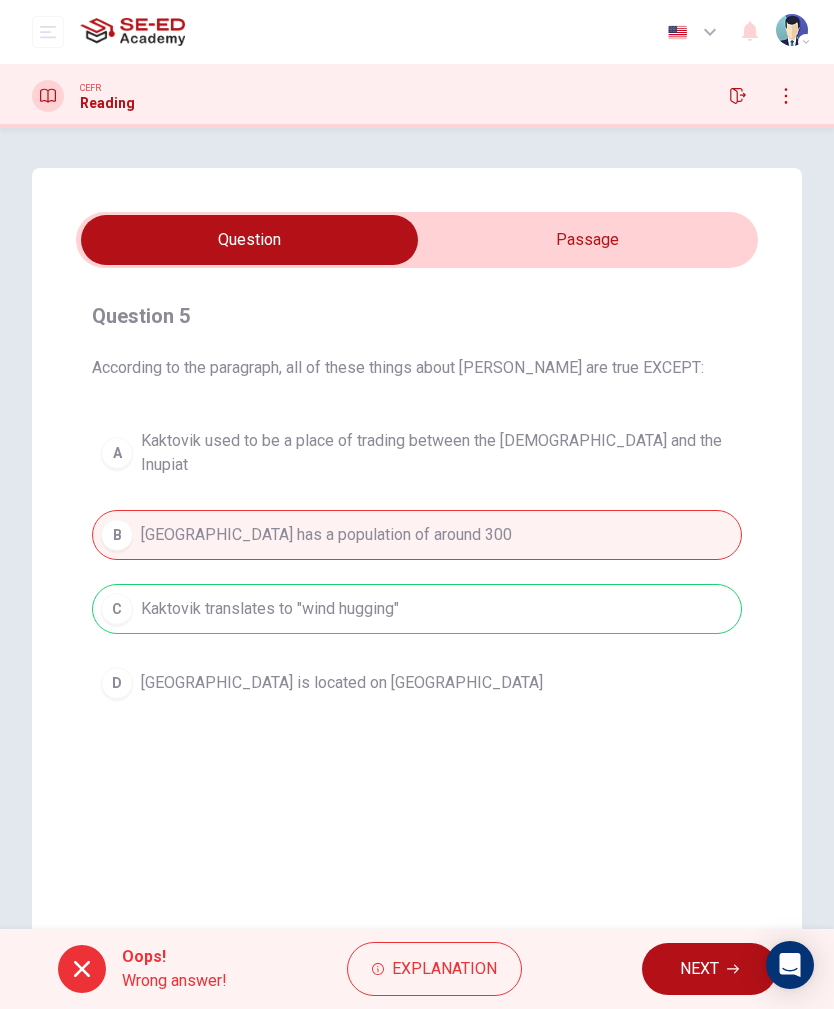 click on "NEXT" at bounding box center (699, 969) 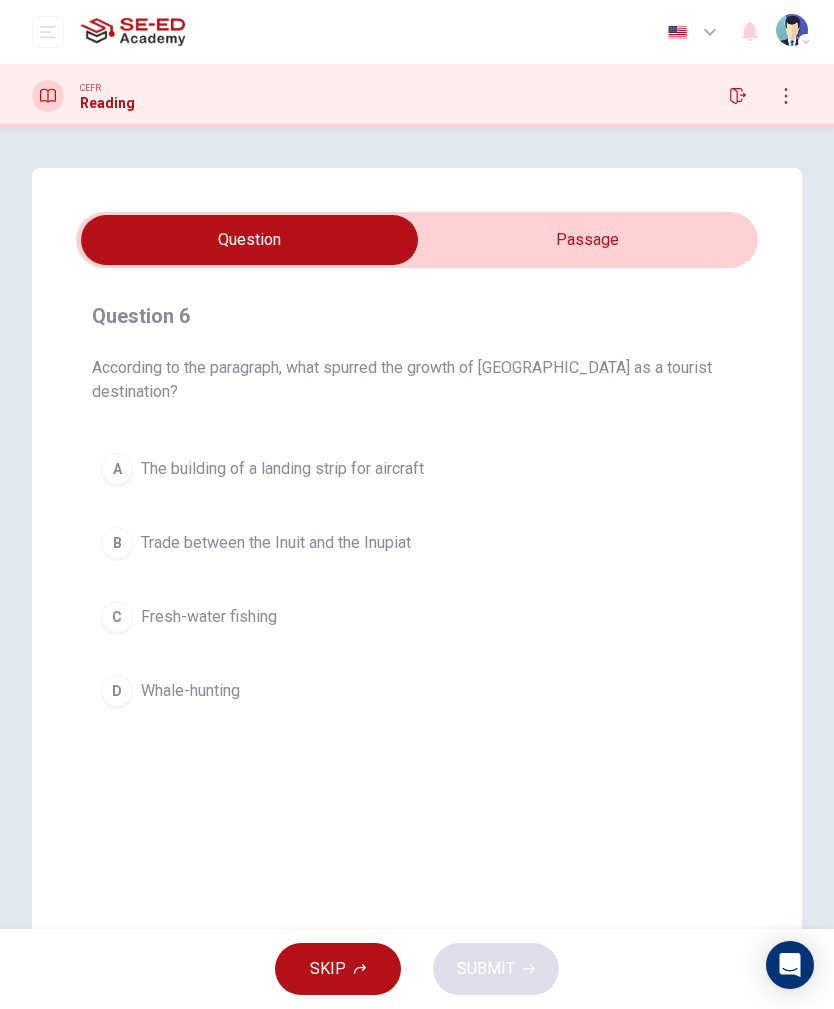 click on "B Trade between the Inuit and the Inupiat" at bounding box center [417, 543] 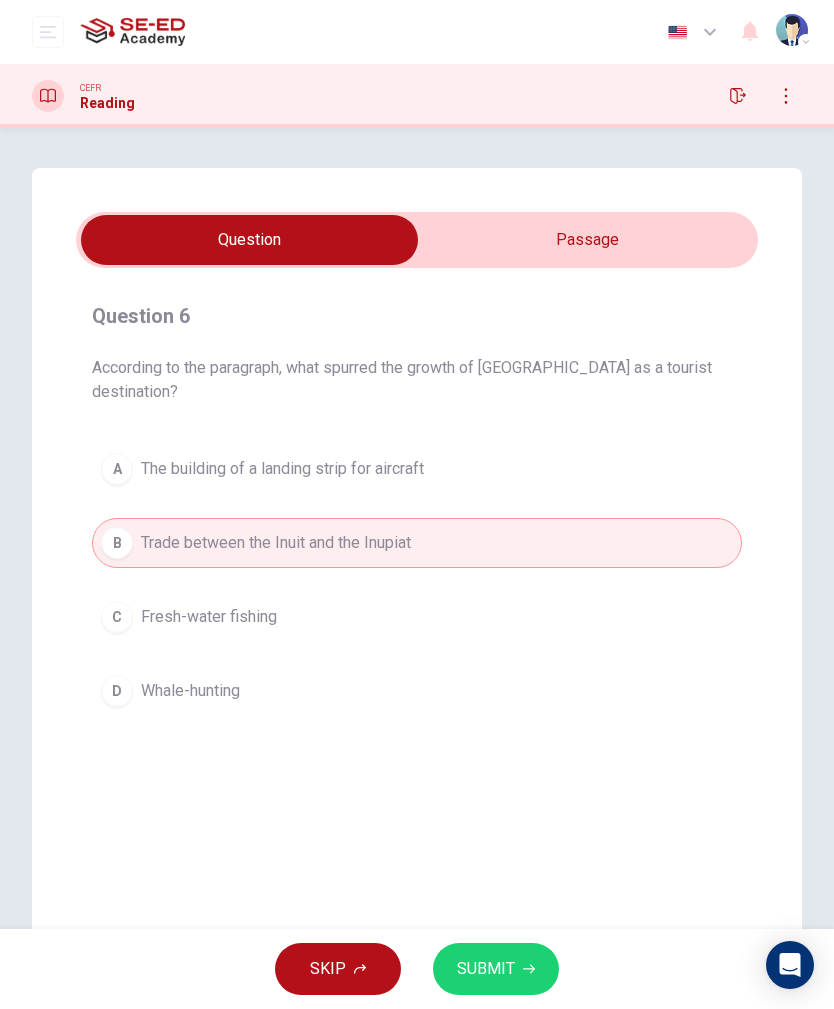 click on "SUBMIT" at bounding box center [496, 969] 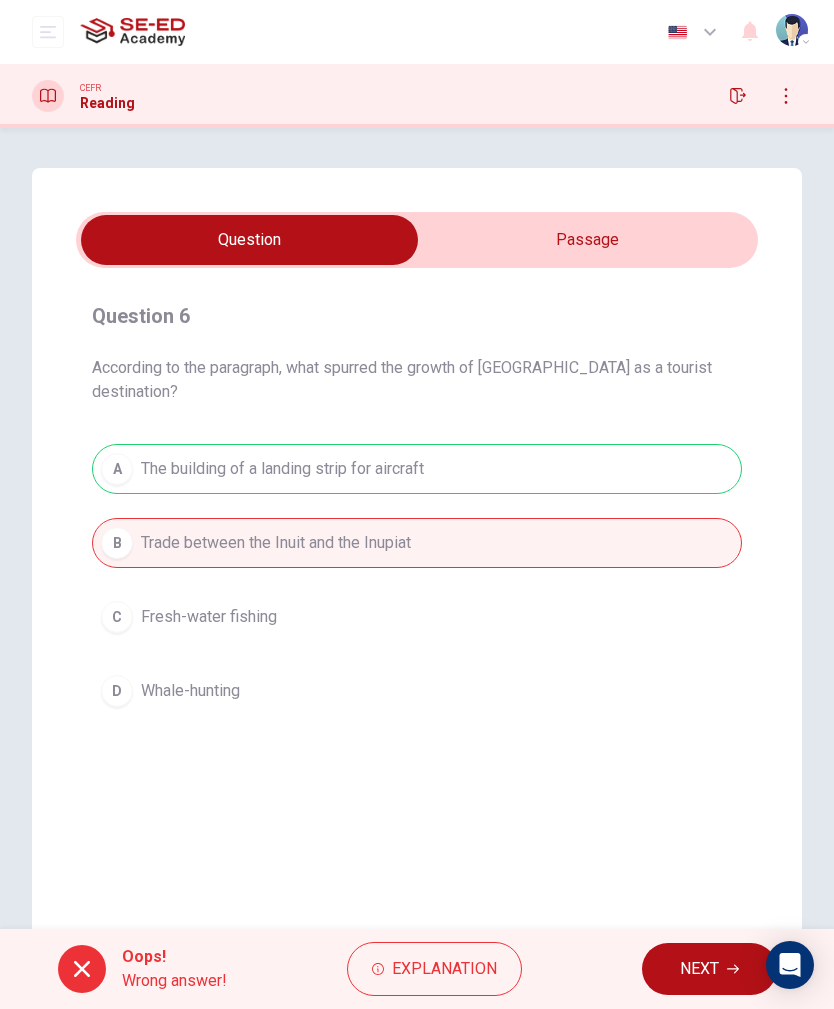 click on "NEXT" at bounding box center (699, 969) 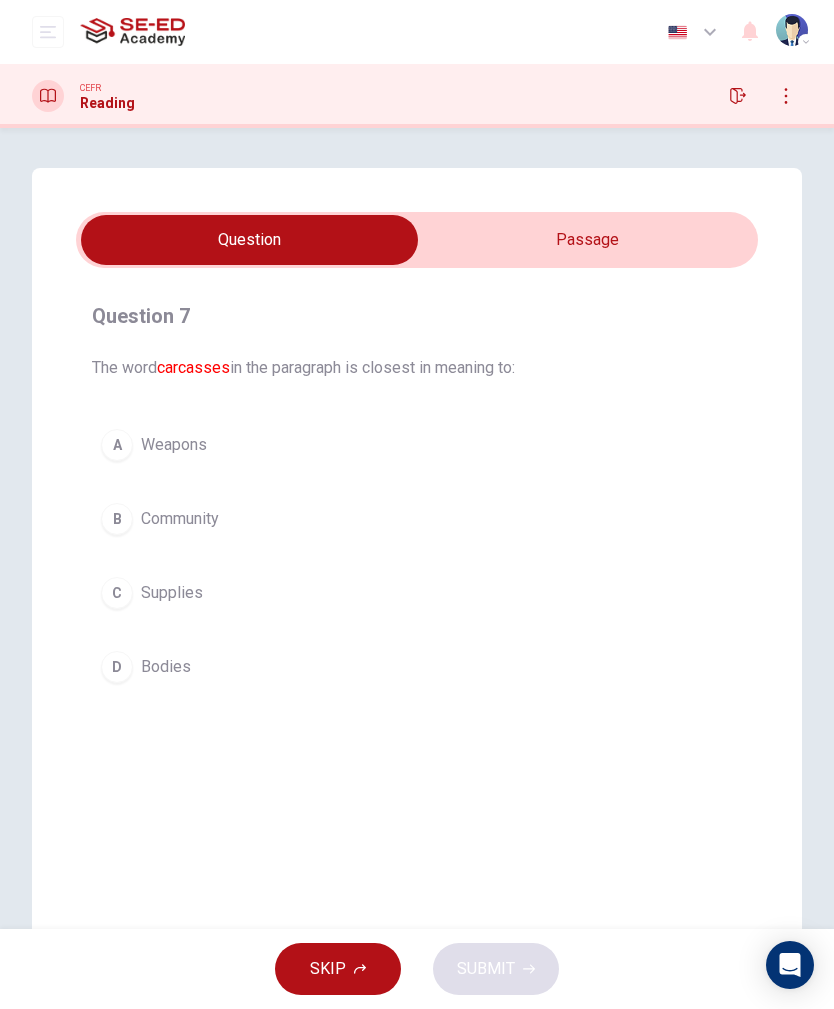 click on "A Weapons B Community C Supplies D Bodies" at bounding box center (417, 556) 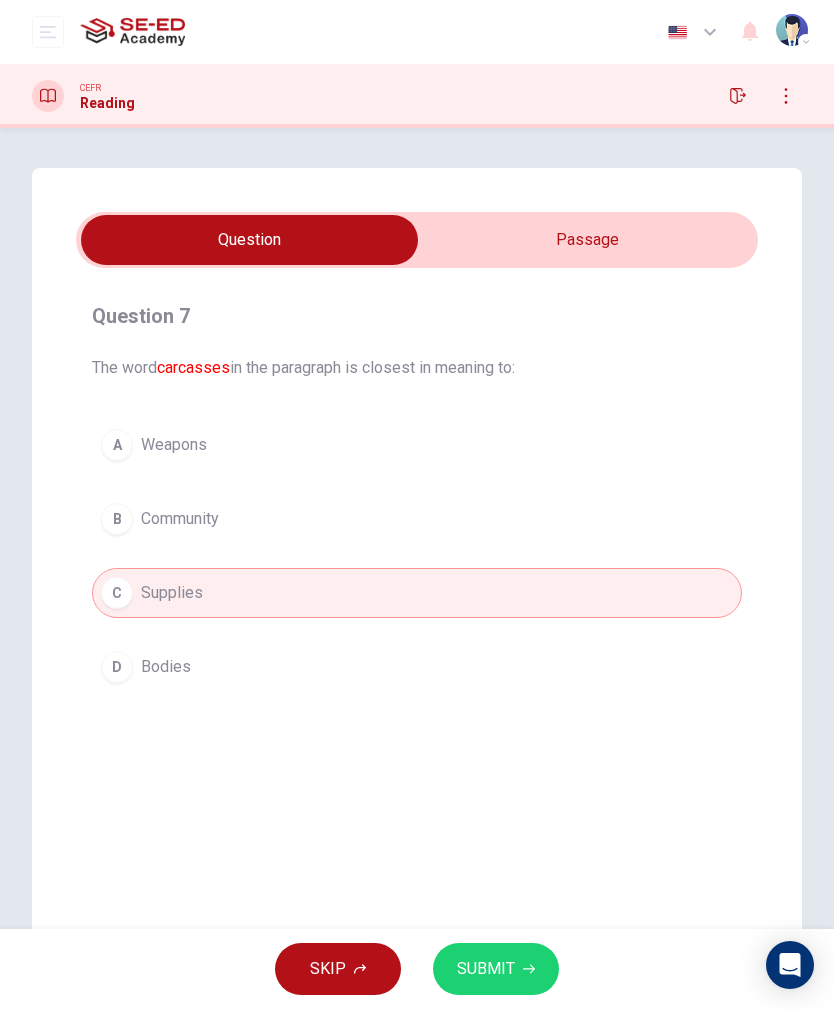 click on "SUBMIT" at bounding box center [496, 969] 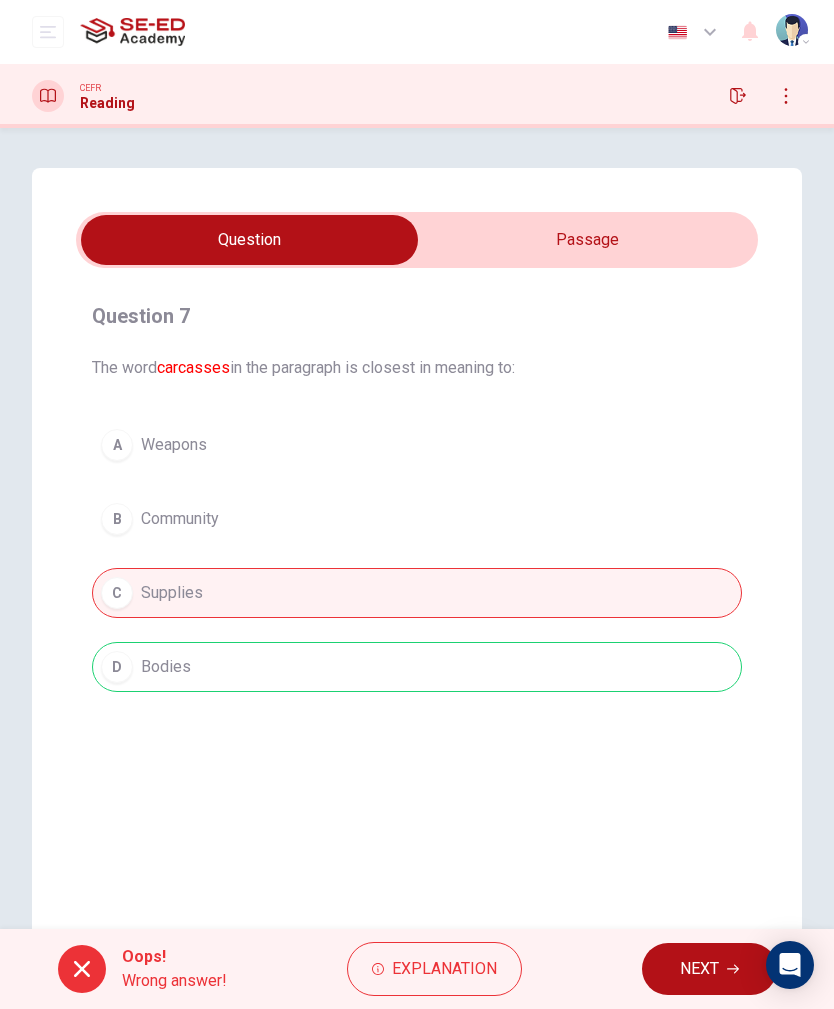 click on "NEXT" at bounding box center (699, 969) 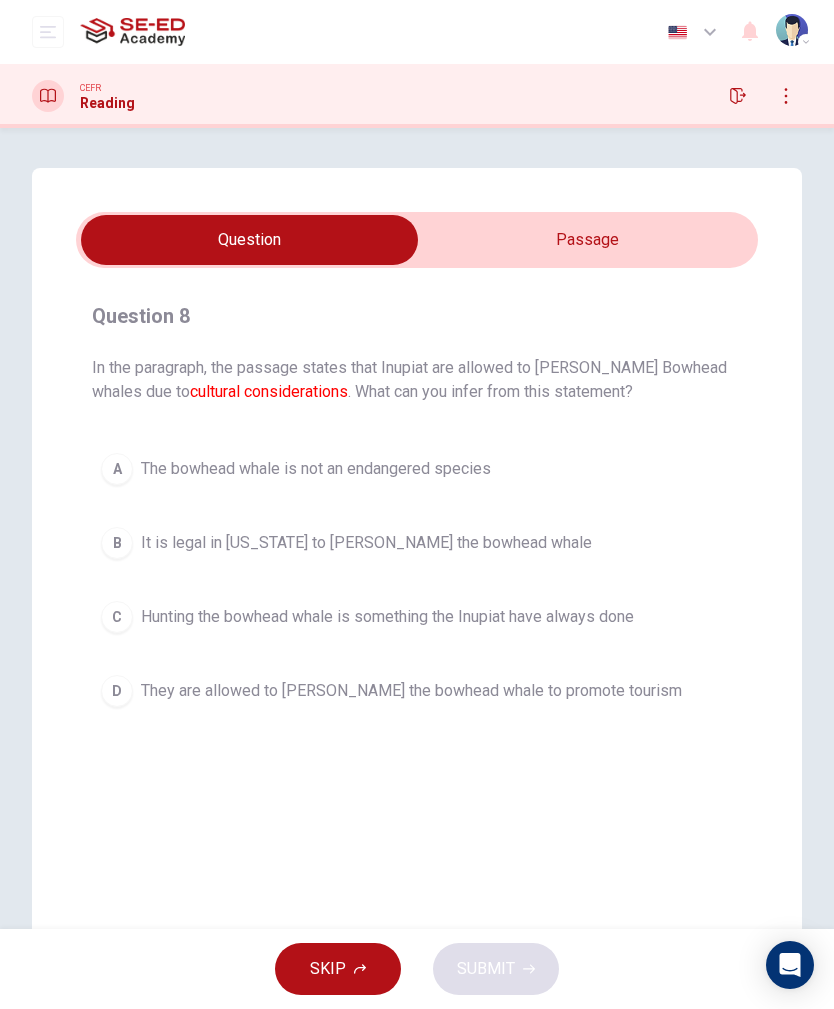 click on "Hunting the bowhead whale is something the Inupiat have always done" at bounding box center (387, 617) 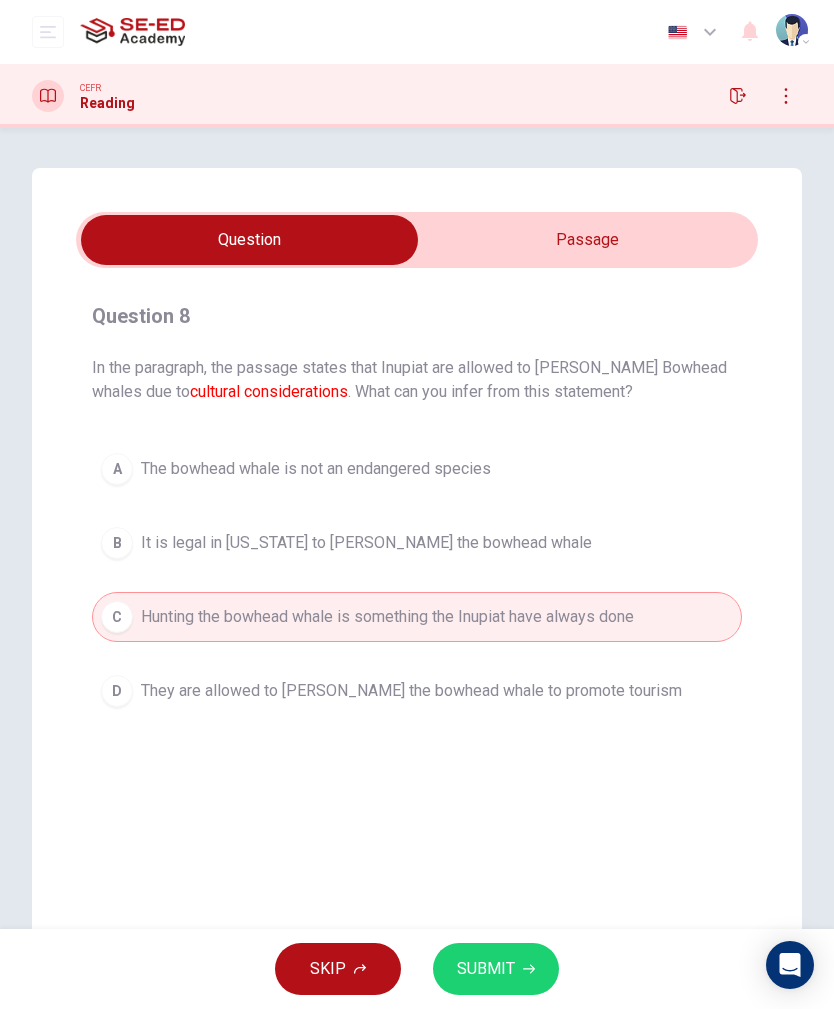 click on "SUBMIT" at bounding box center (486, 969) 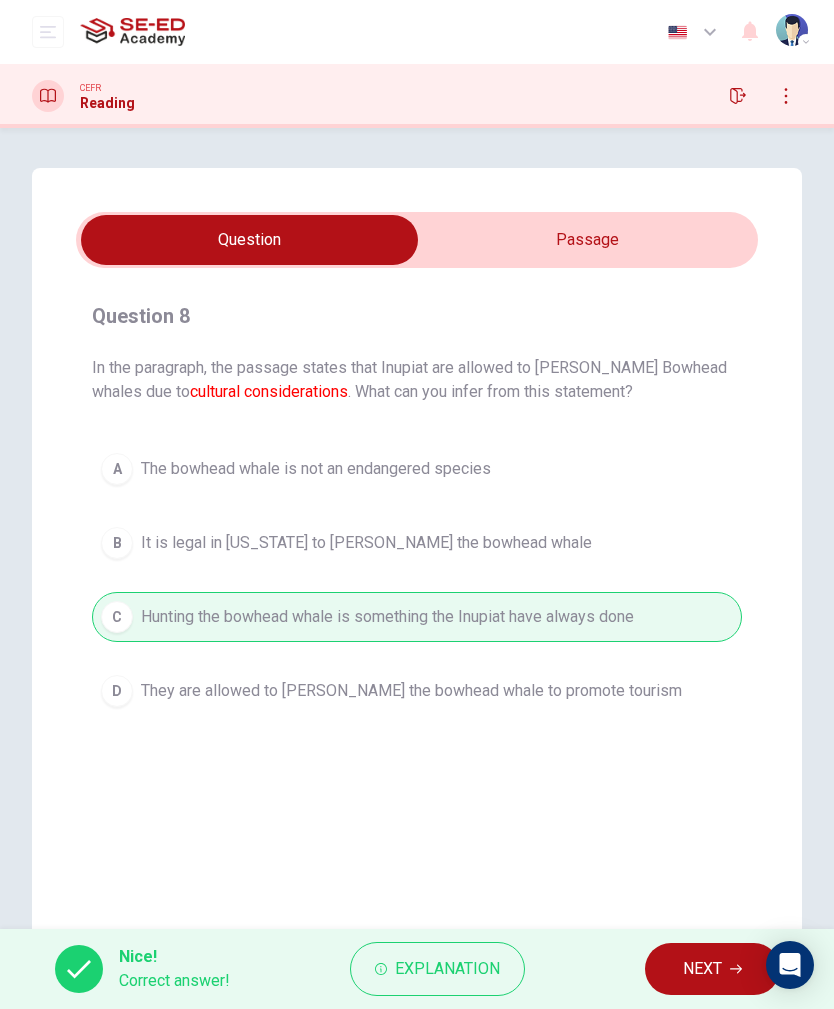 click at bounding box center [249, 240] 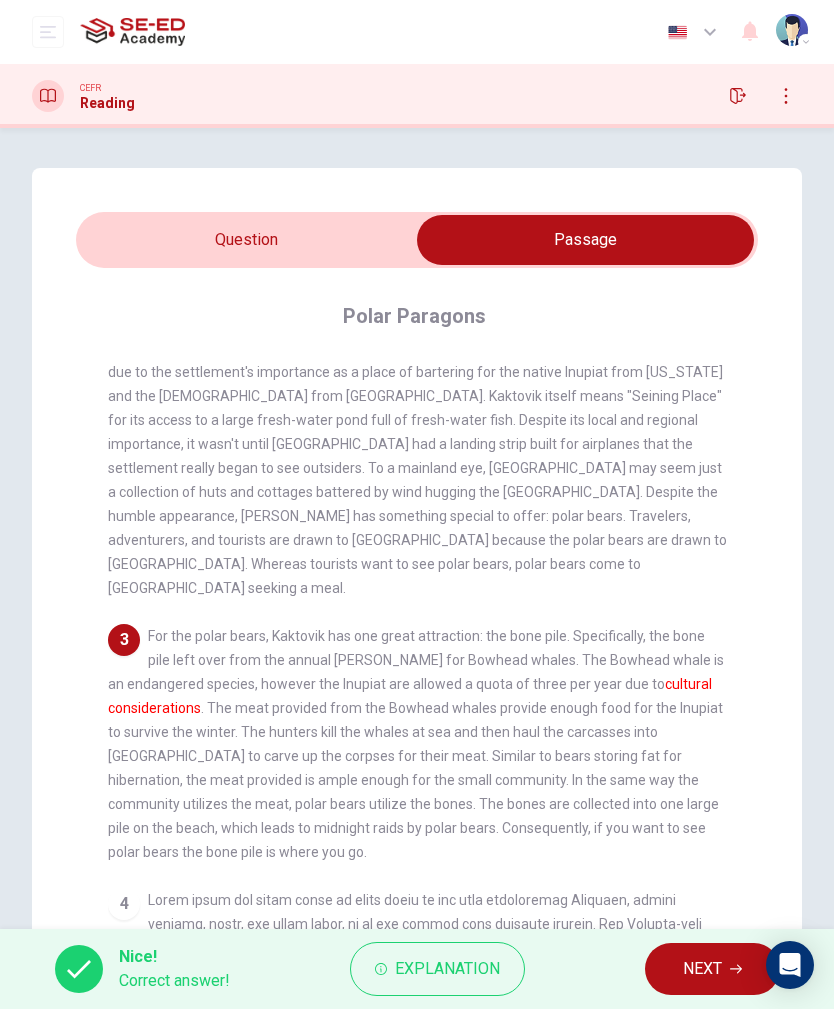 scroll, scrollTop: 288, scrollLeft: 0, axis: vertical 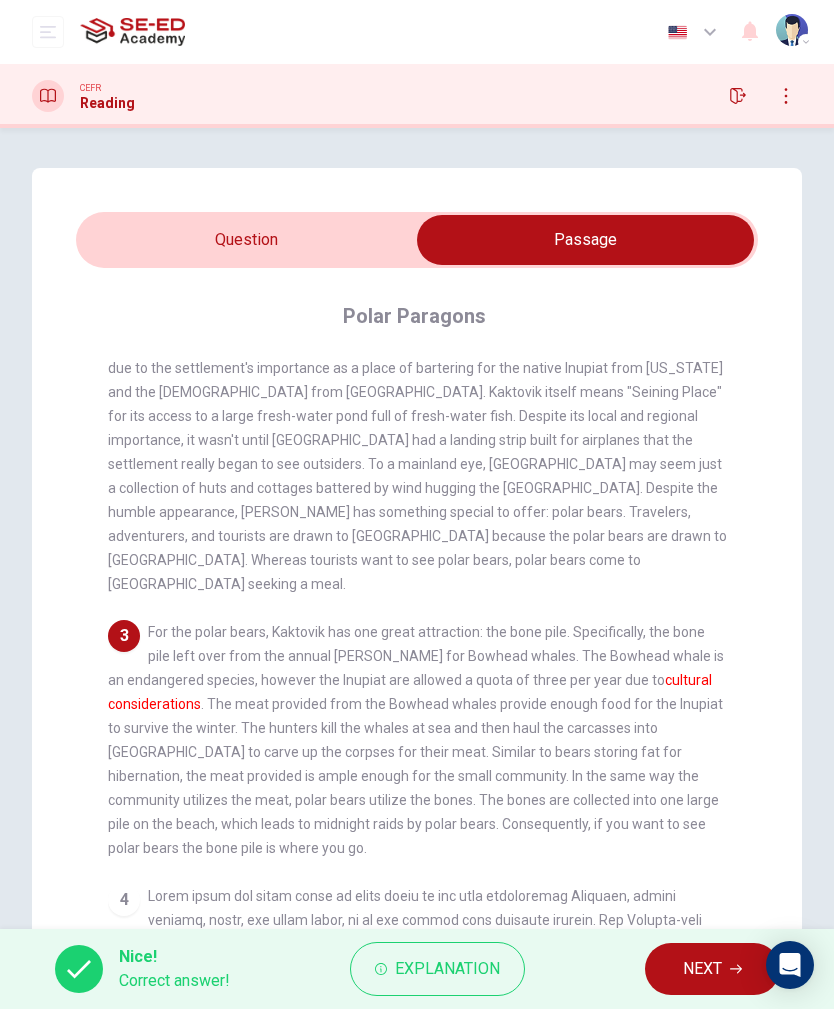 click at bounding box center (585, 240) 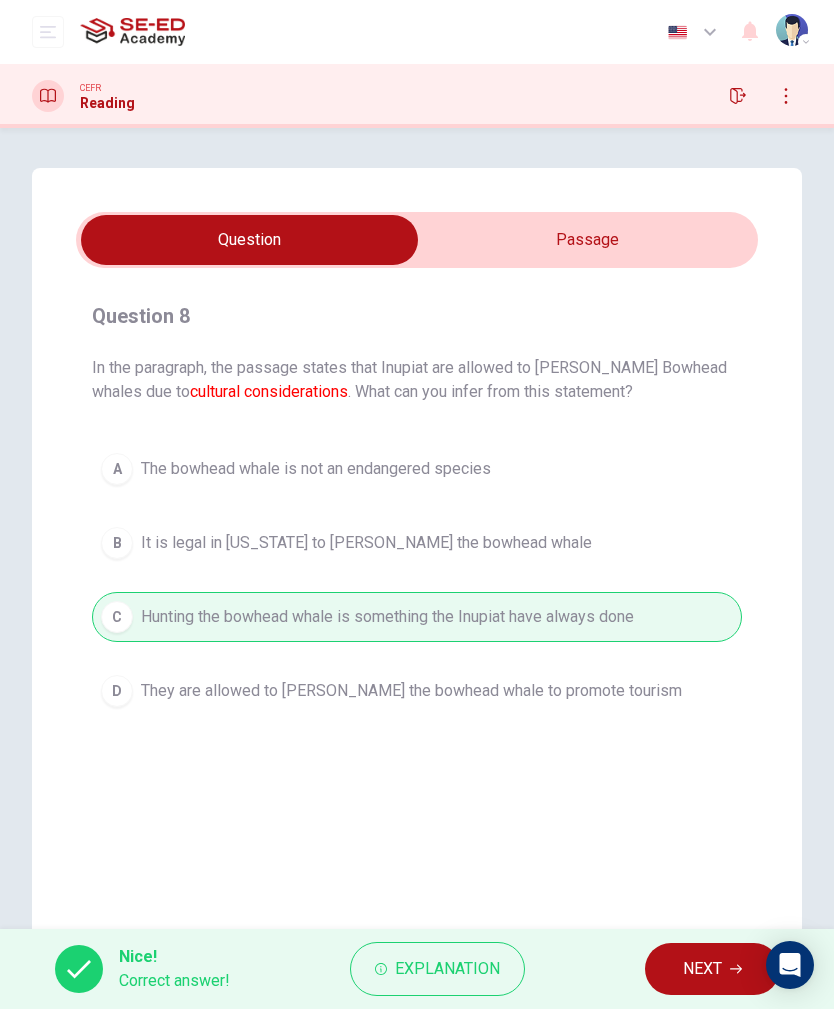 click on "NEXT" at bounding box center (712, 969) 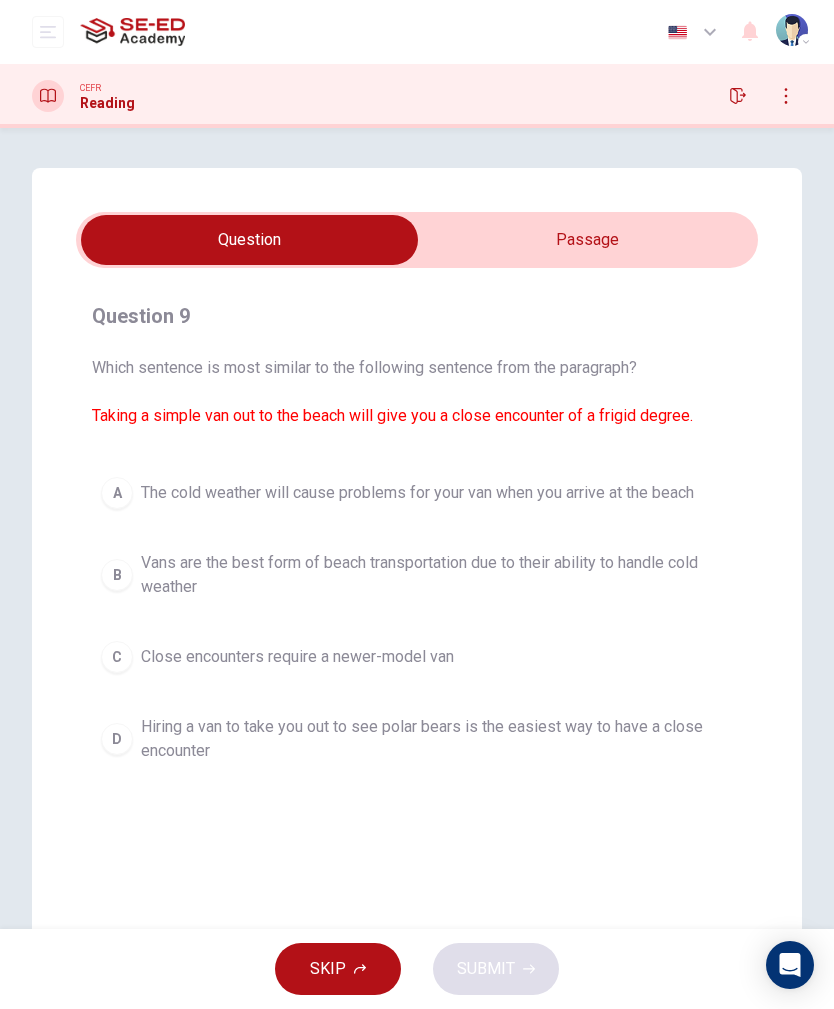 click on "Hiring a van to take you out to see polar bears is the easiest way to have a close encounter" at bounding box center (437, 739) 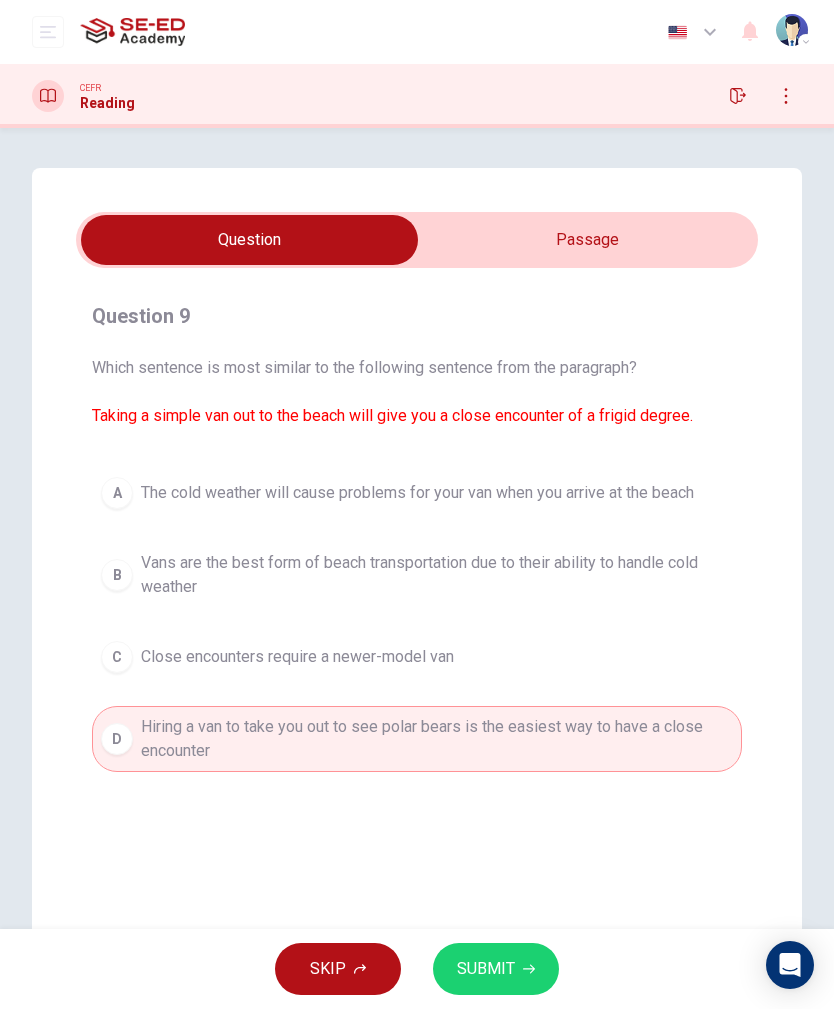 click on "SUBMIT" at bounding box center (486, 969) 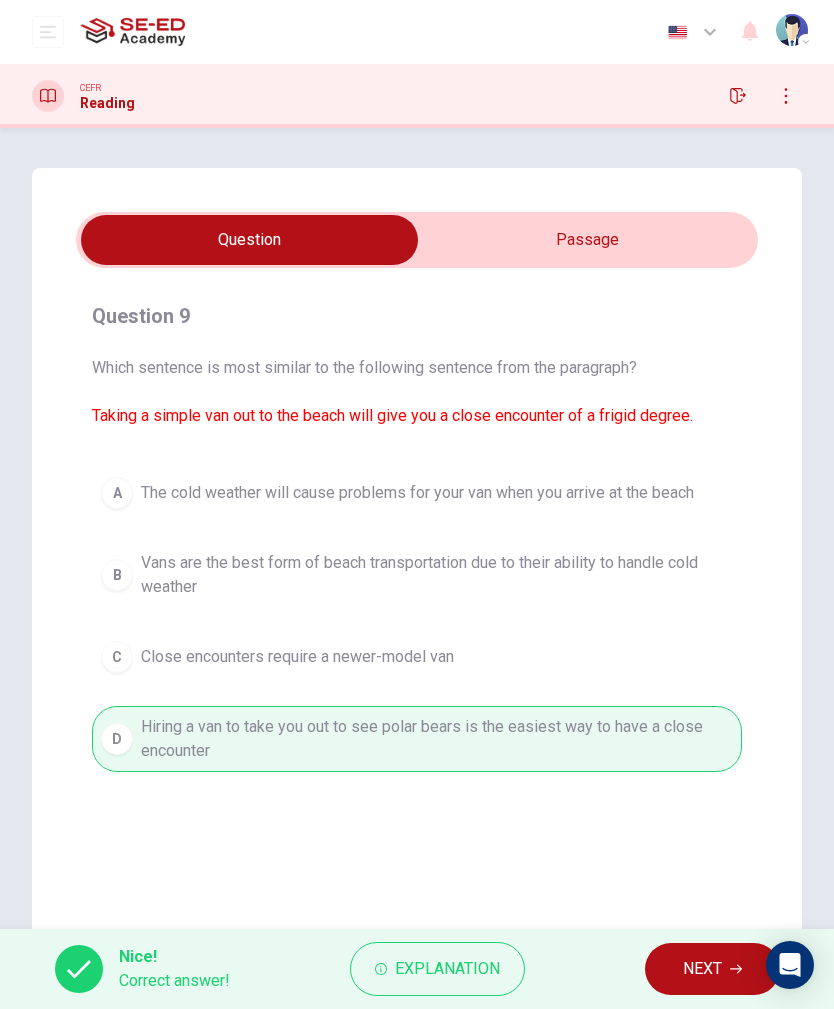 click on "NEXT" at bounding box center (702, 969) 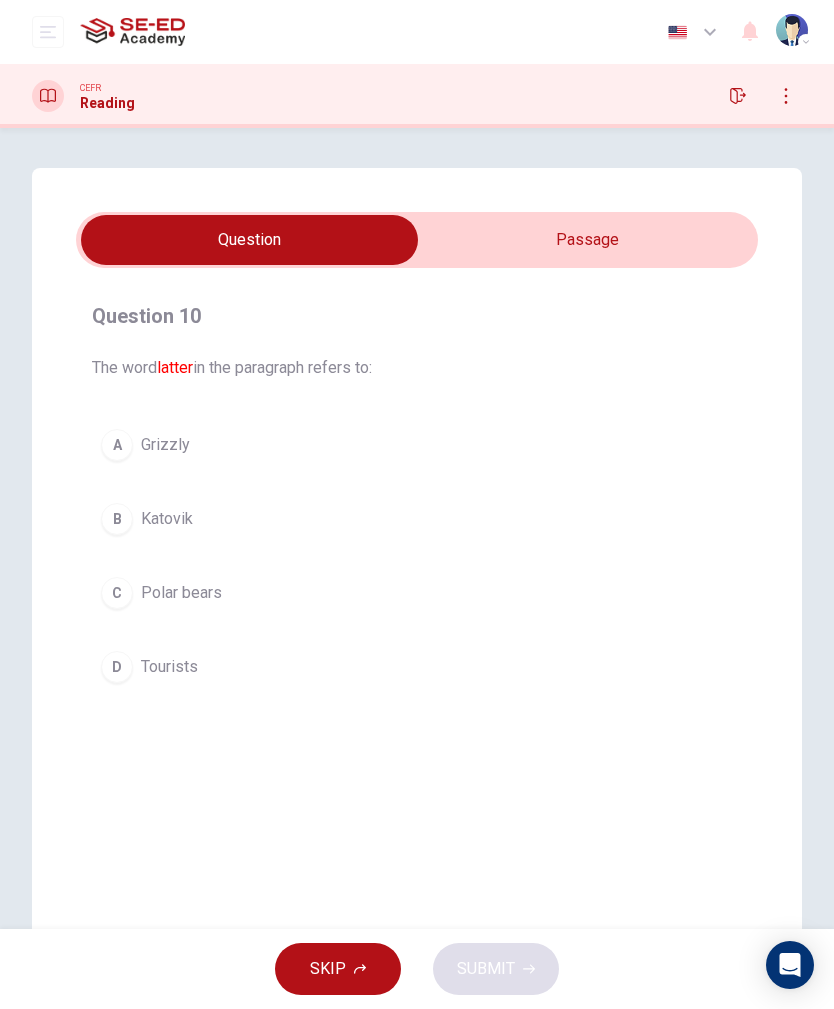 click on "A Grizzly B Katovik C Polar bears D Tourists" at bounding box center (417, 556) 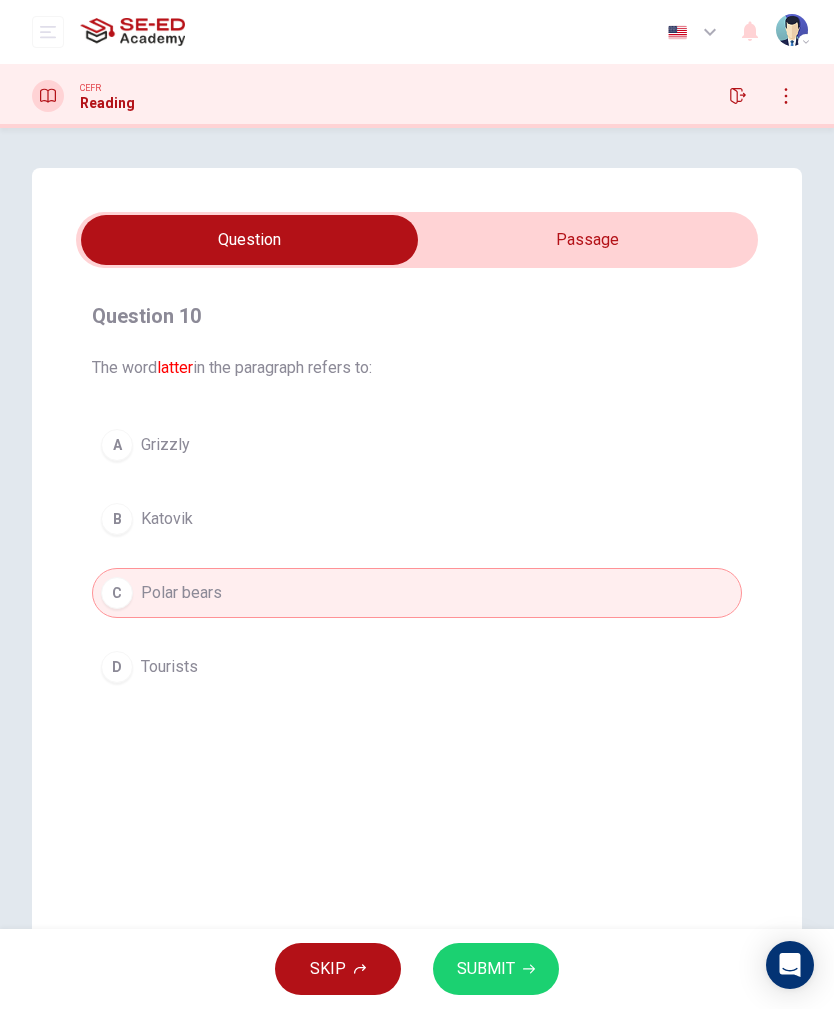 click on "SUBMIT" at bounding box center (486, 969) 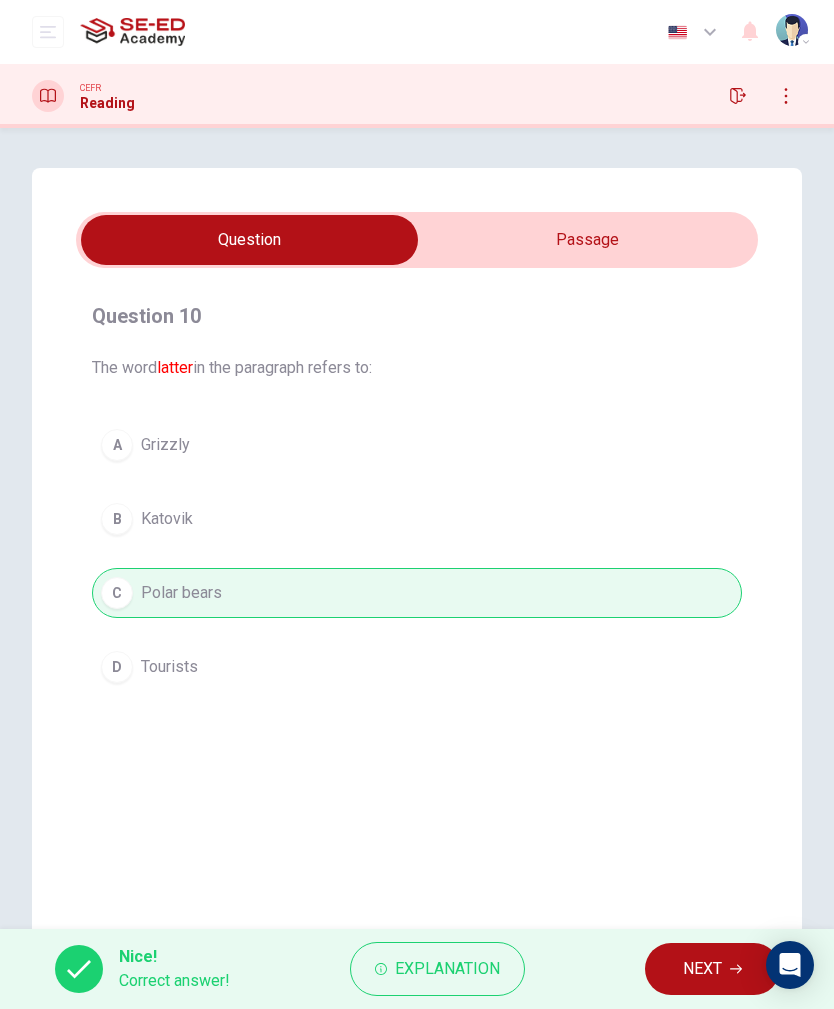 click on "NEXT" at bounding box center (702, 969) 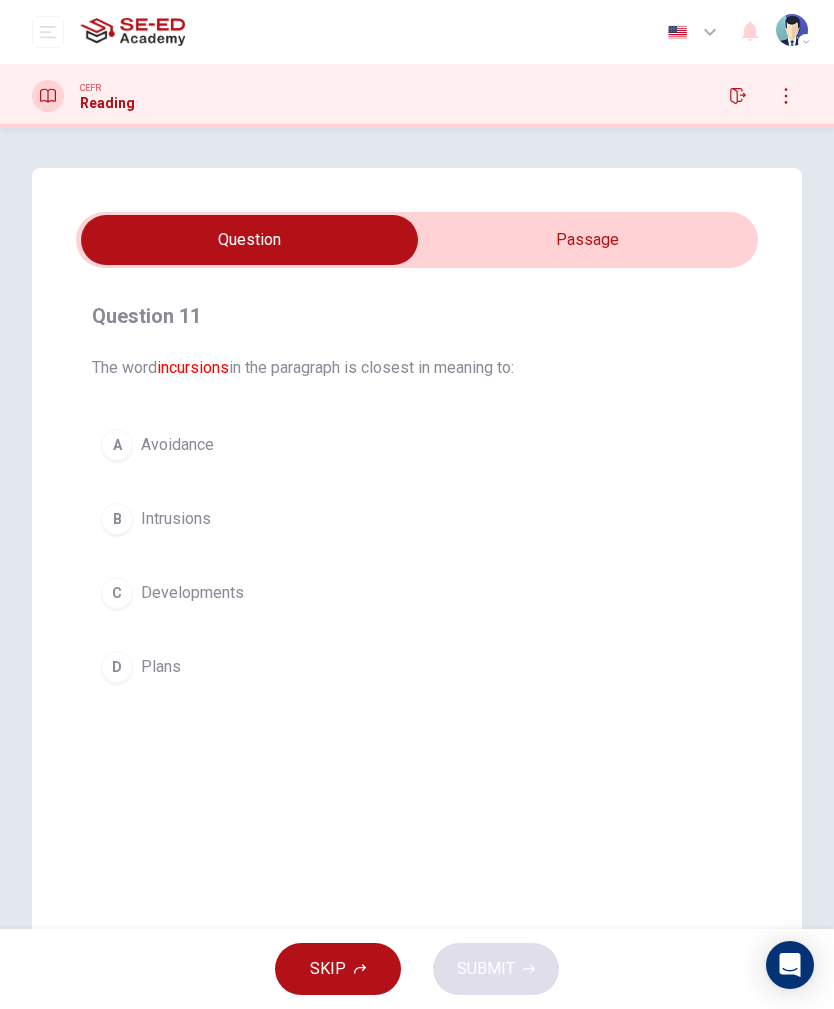 click on "B Intrusions" at bounding box center [417, 519] 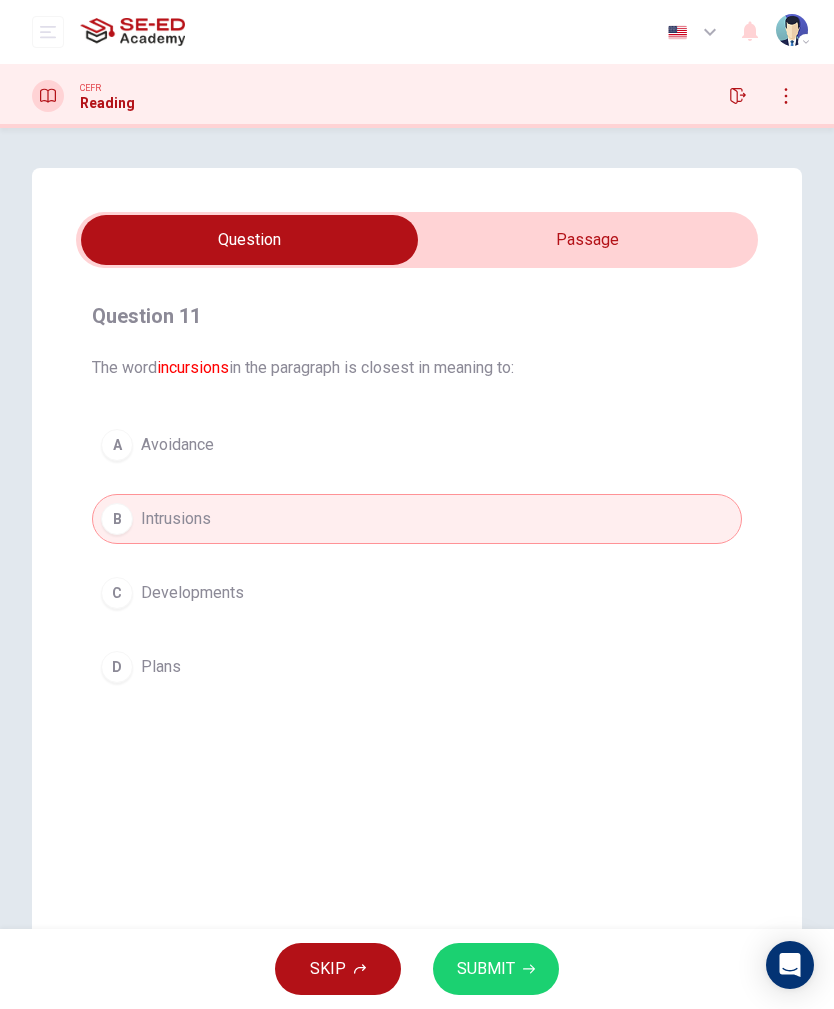 click 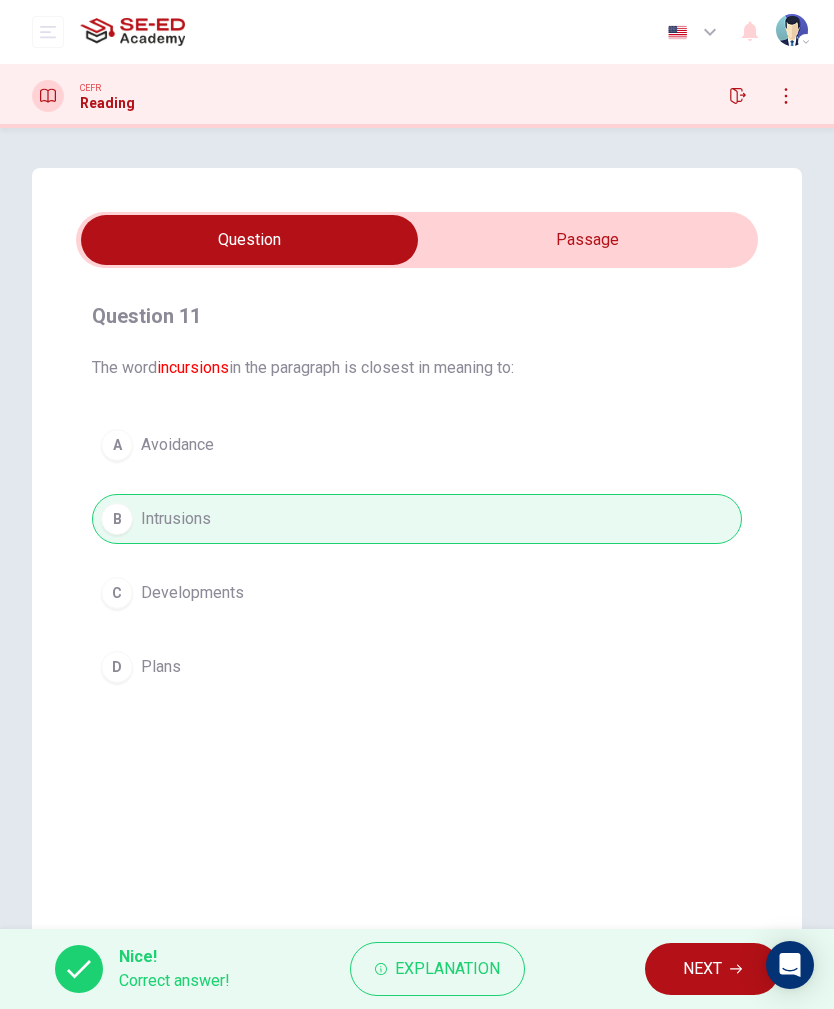click on "NEXT" at bounding box center (702, 969) 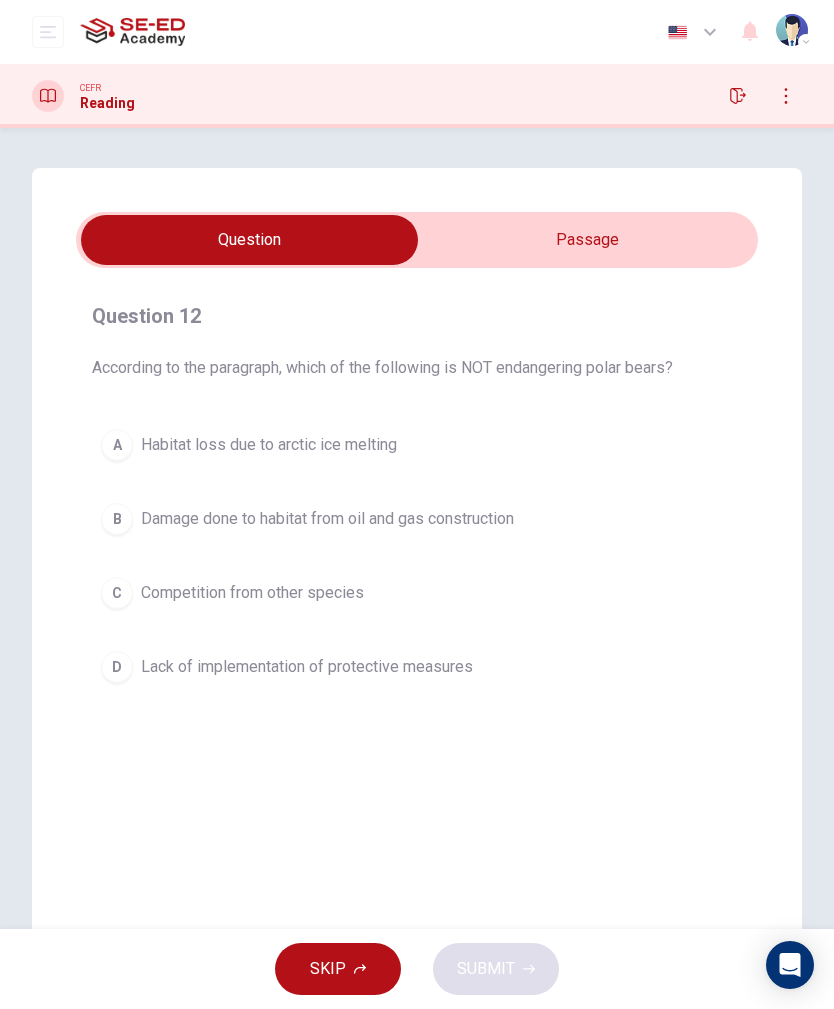 click on "A Habitat loss due to arctic ice melting" at bounding box center [417, 445] 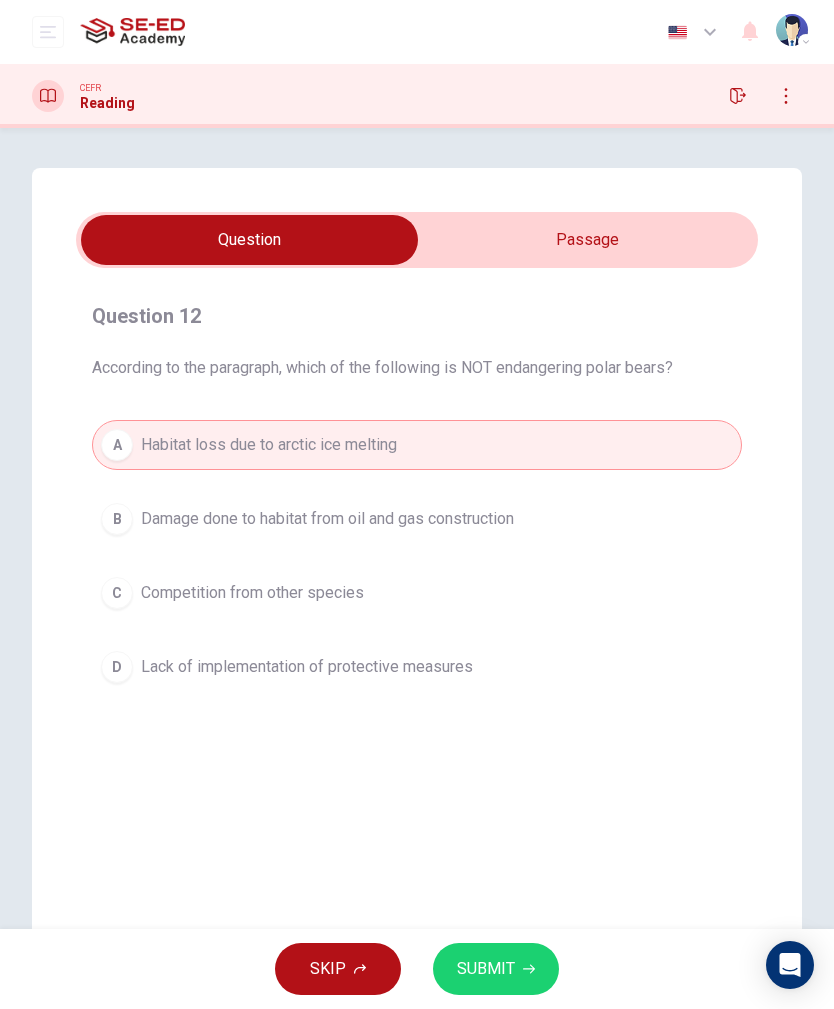 click 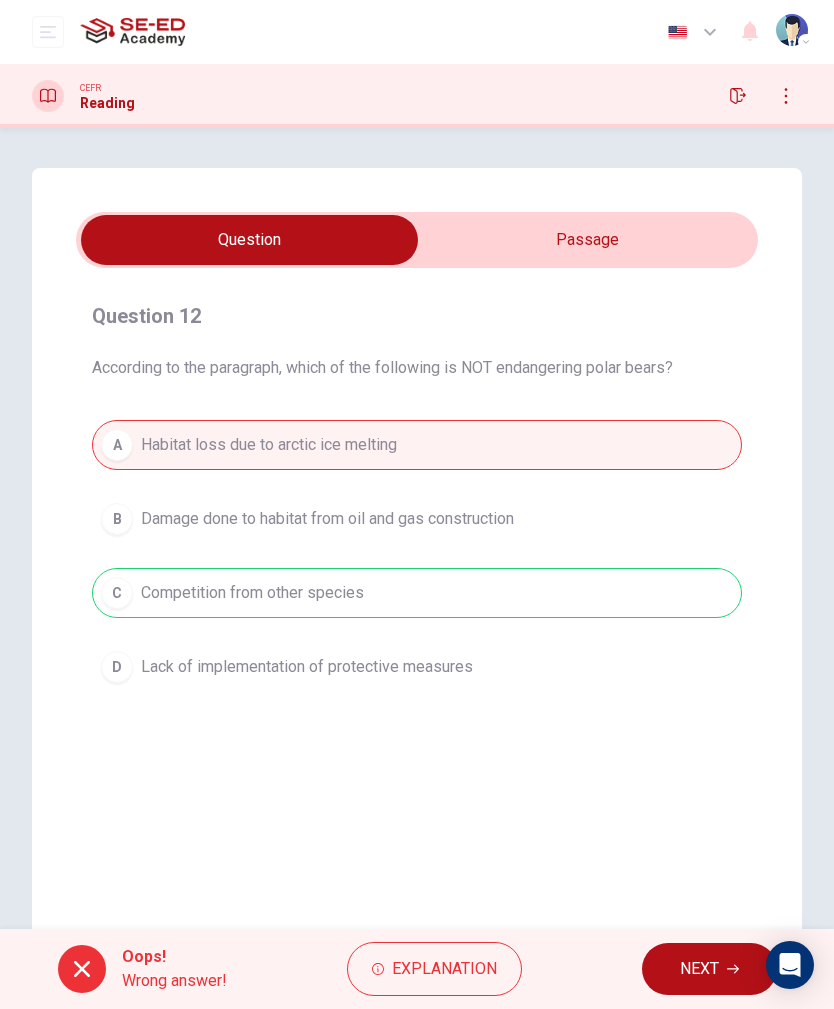 click on "NEXT" at bounding box center [699, 969] 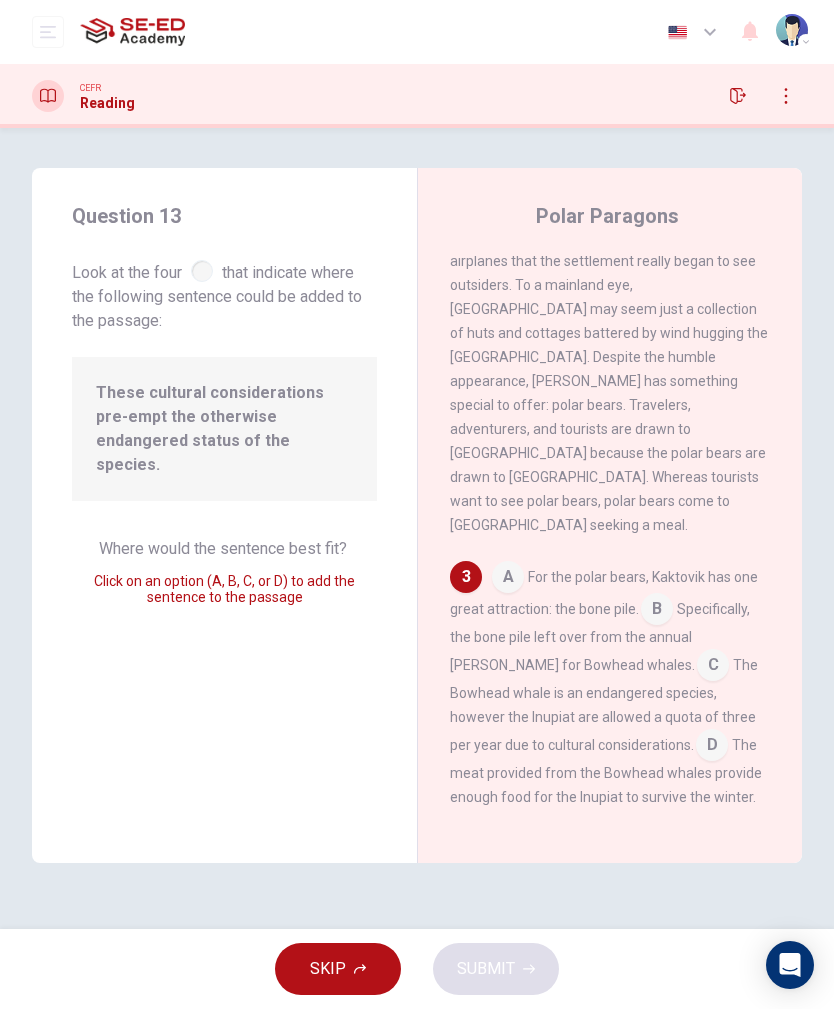 scroll, scrollTop: 743, scrollLeft: 0, axis: vertical 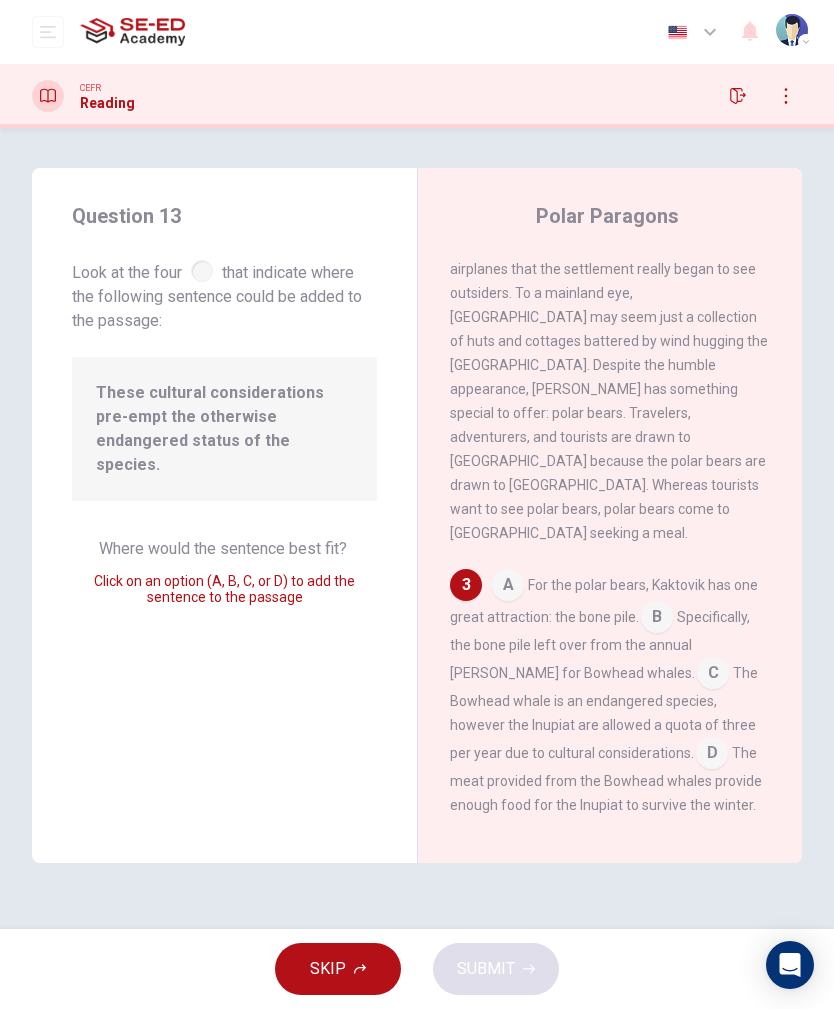 click at bounding box center [712, 755] 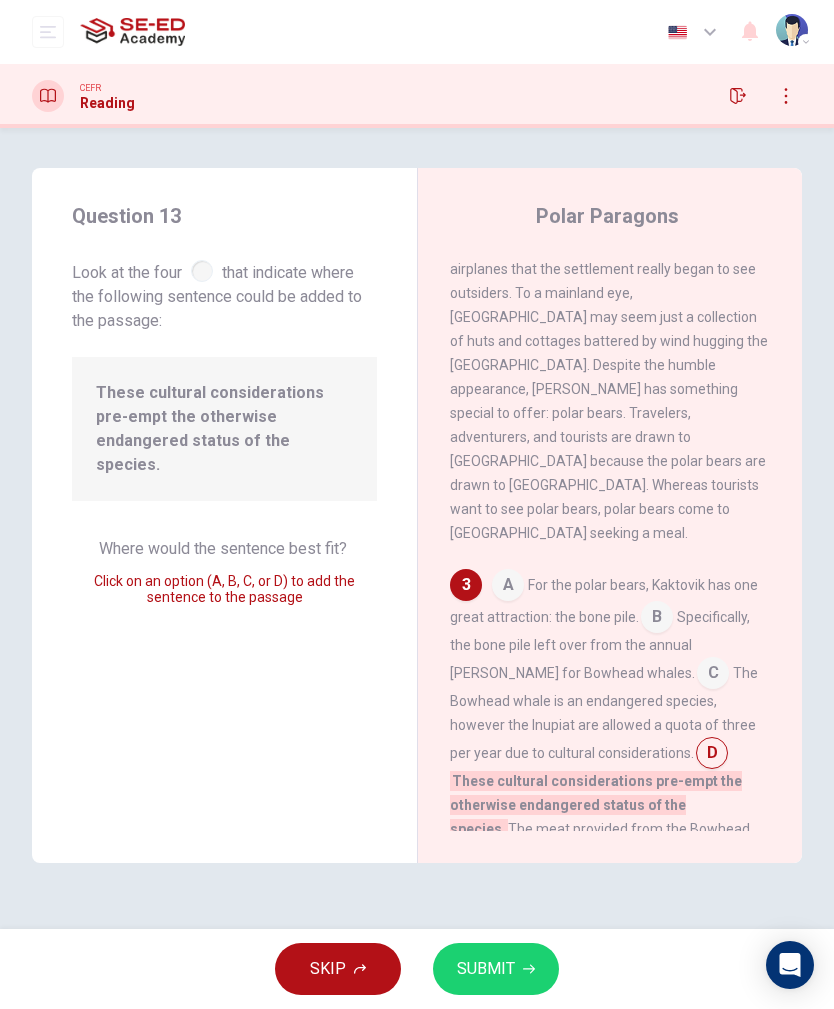 click at bounding box center [712, 755] 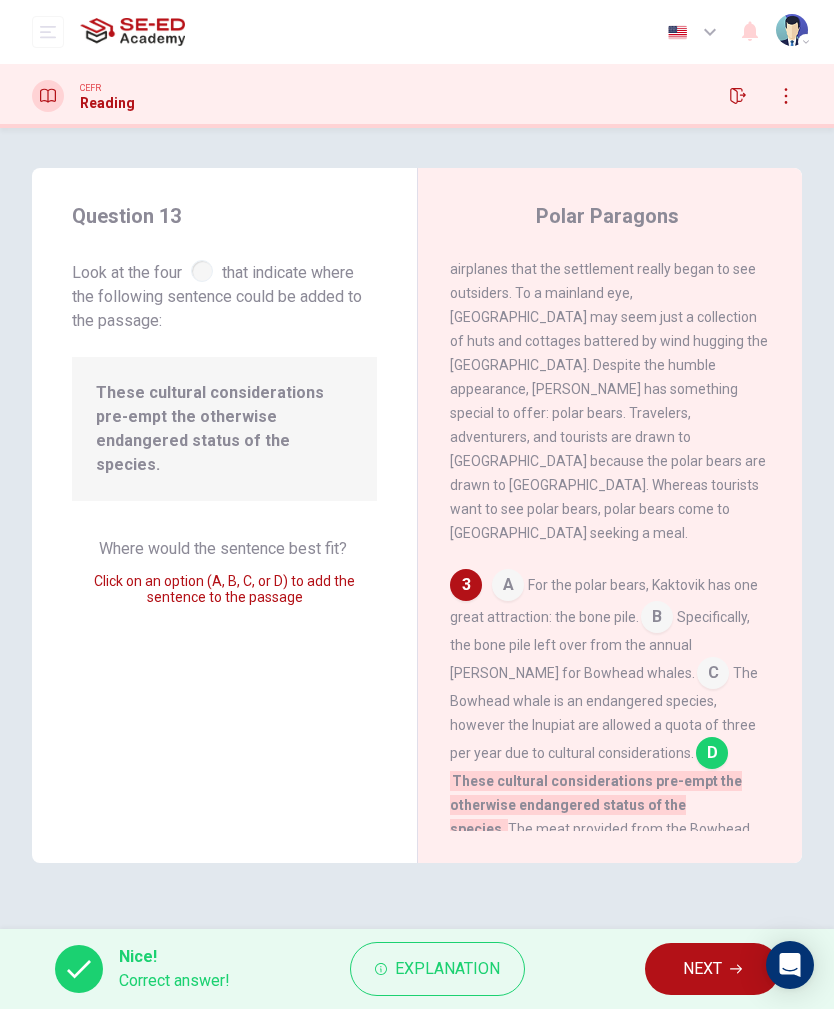 click on "NEXT" at bounding box center (702, 969) 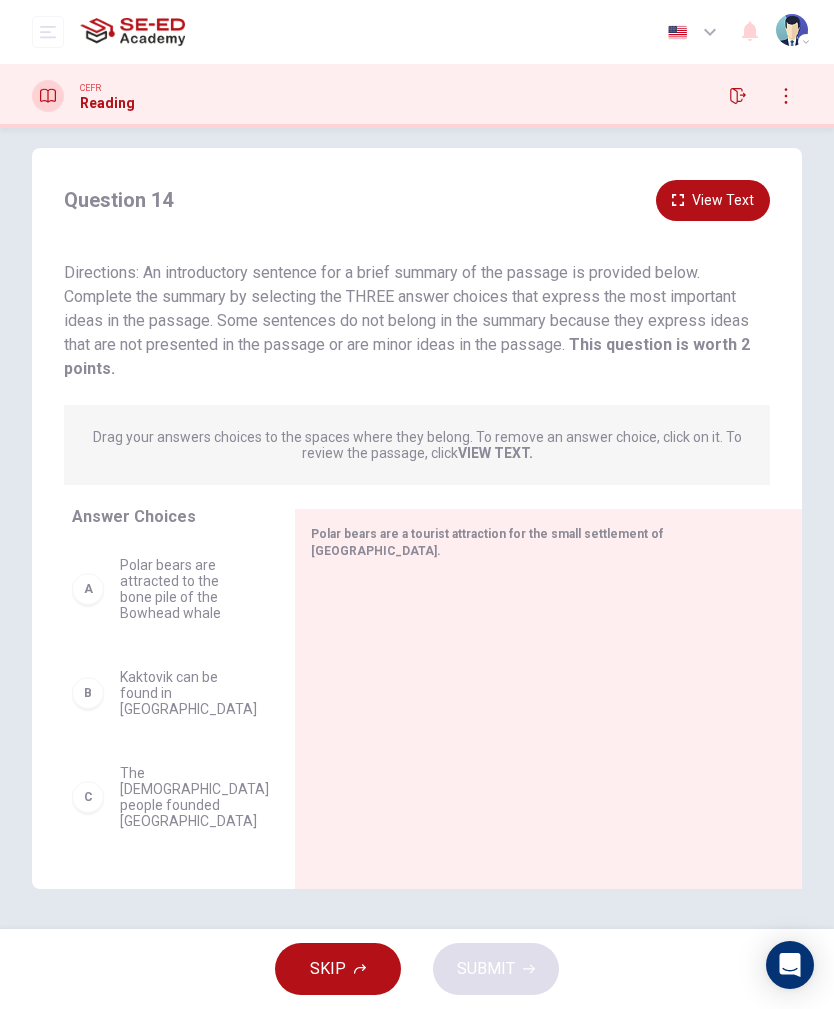 scroll, scrollTop: 20, scrollLeft: 0, axis: vertical 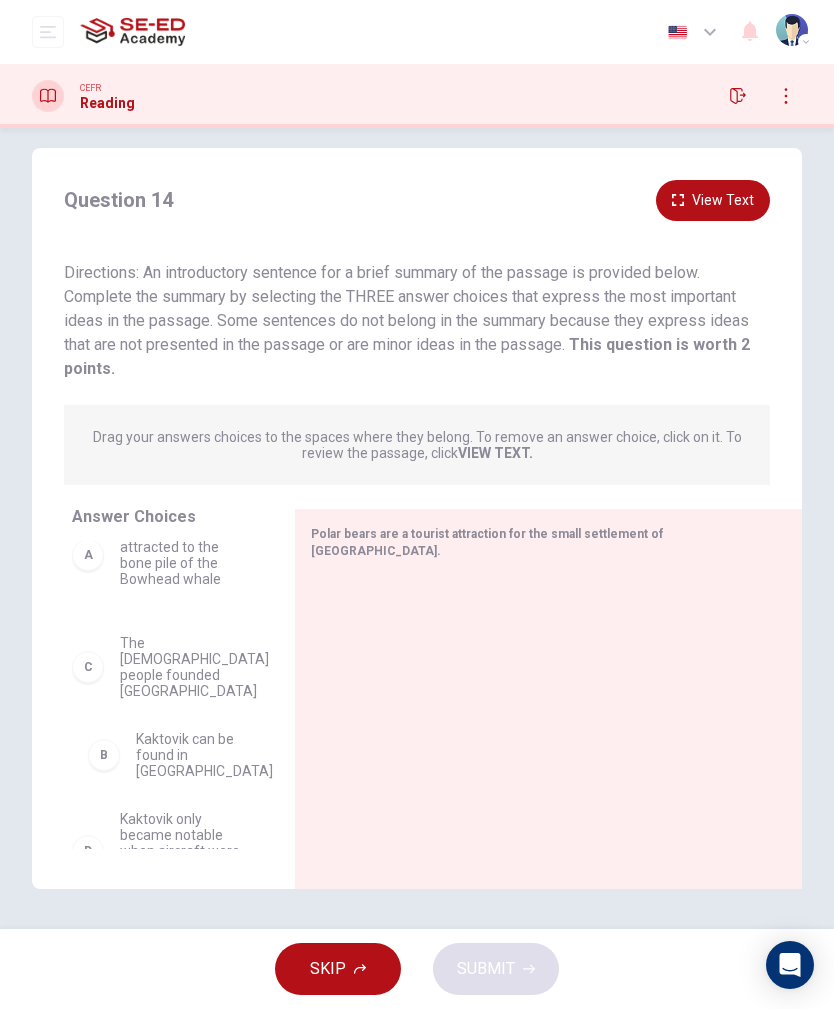 click on "The [DEMOGRAPHIC_DATA] people founded [GEOGRAPHIC_DATA]" at bounding box center [194, 667] 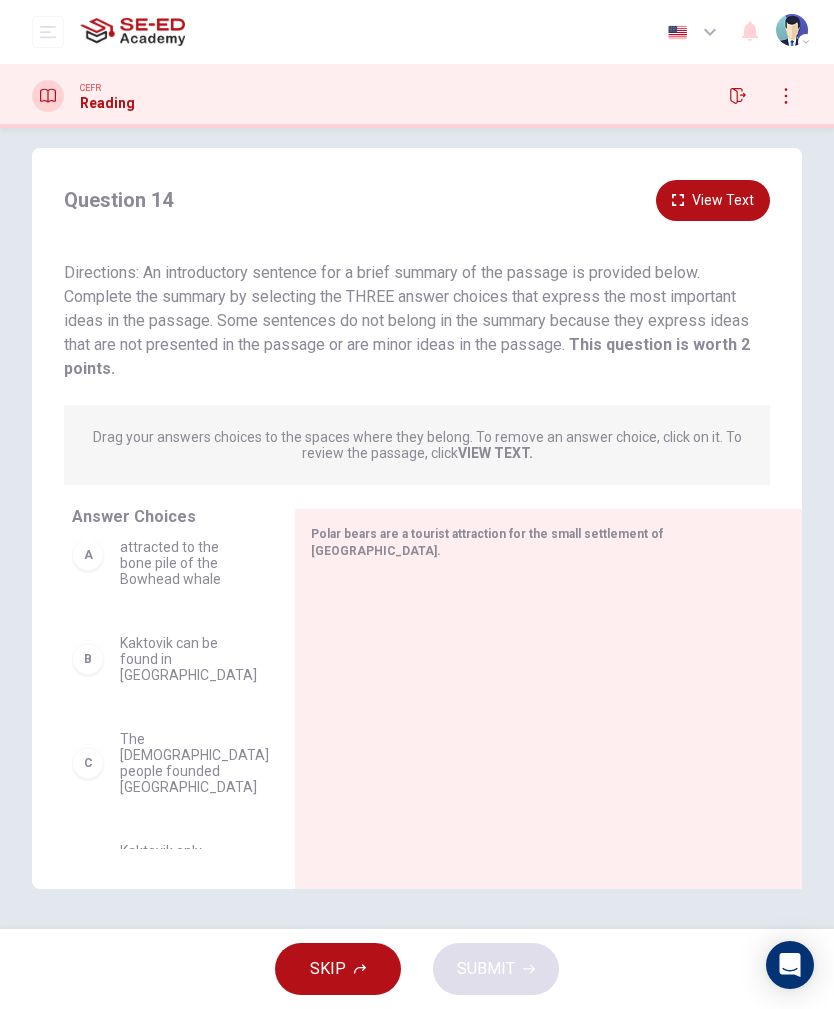 click on "C" at bounding box center (88, 763) 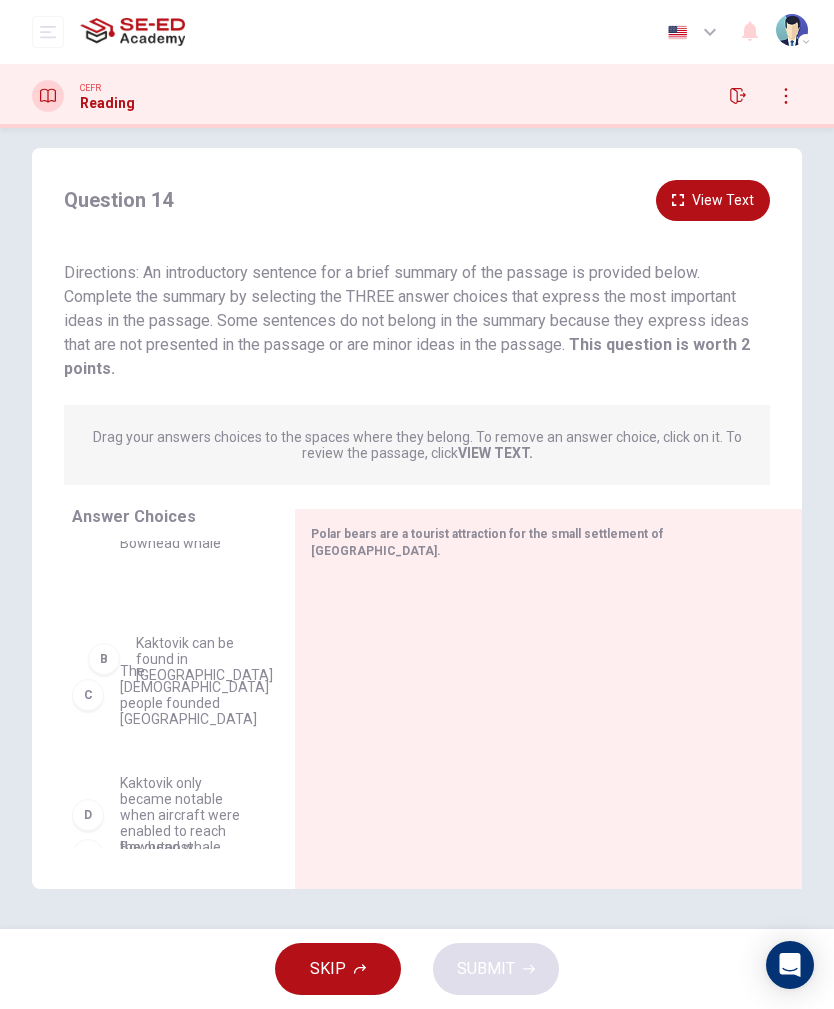 scroll, scrollTop: 118, scrollLeft: 0, axis: vertical 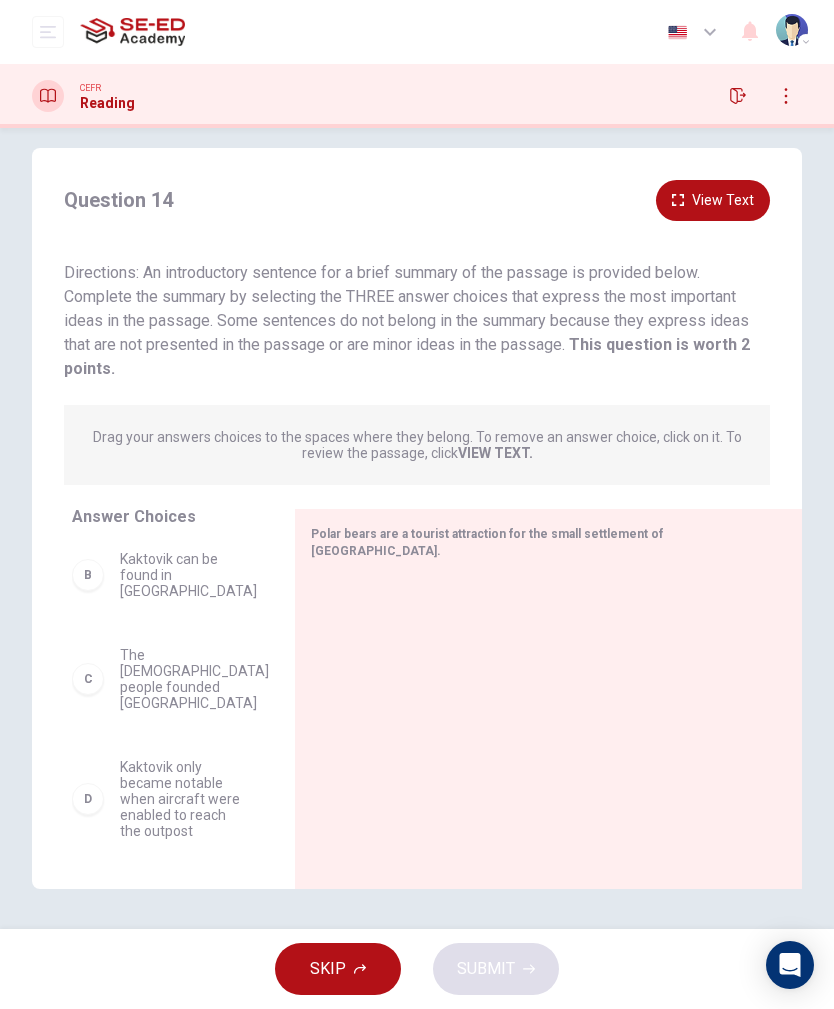 click on "B" at bounding box center [88, 575] 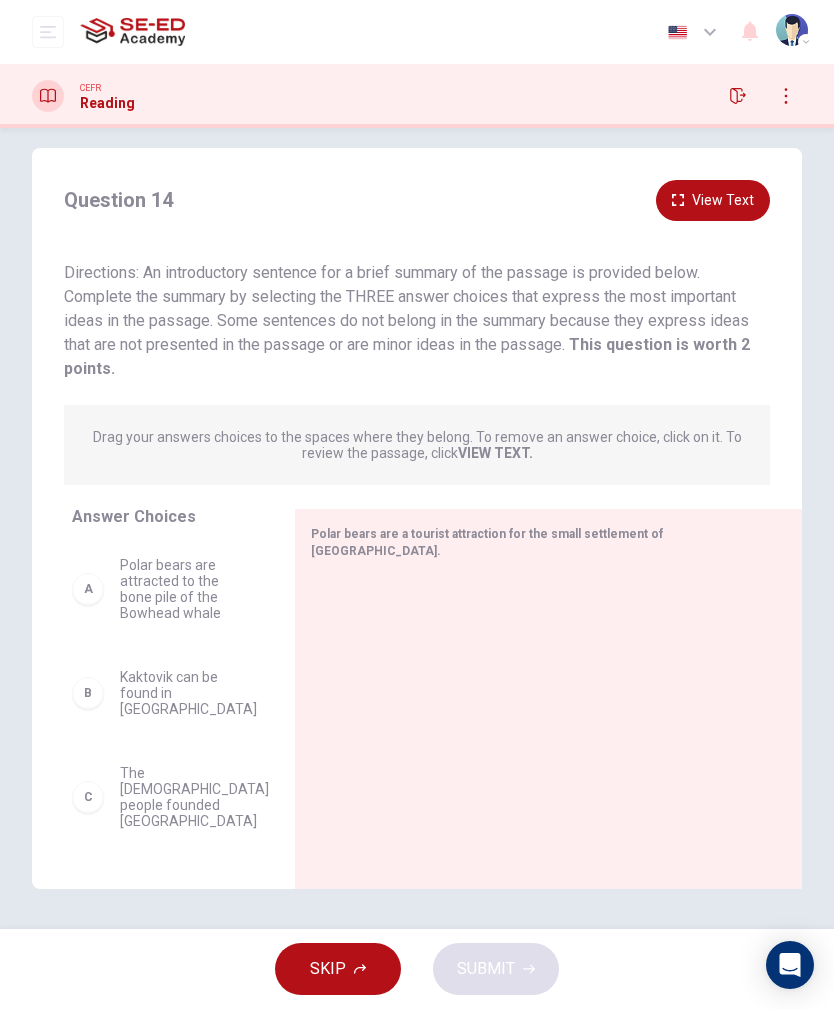 scroll, scrollTop: 0, scrollLeft: 0, axis: both 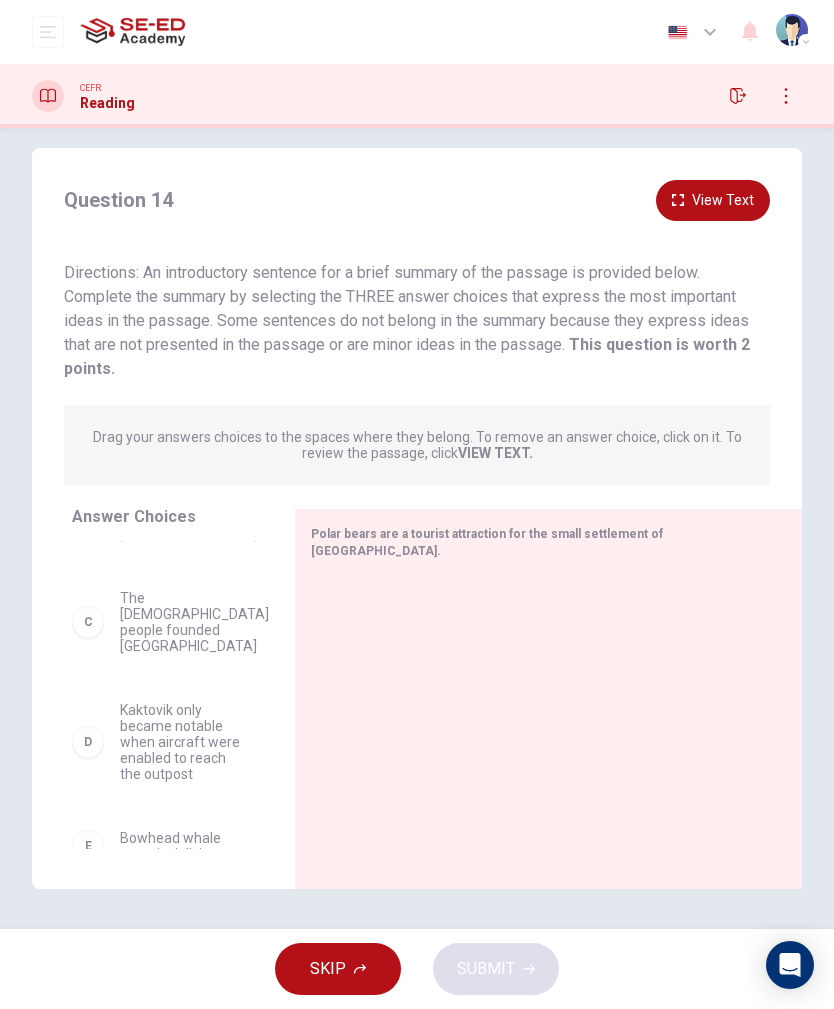 click on "E" at bounding box center (88, 846) 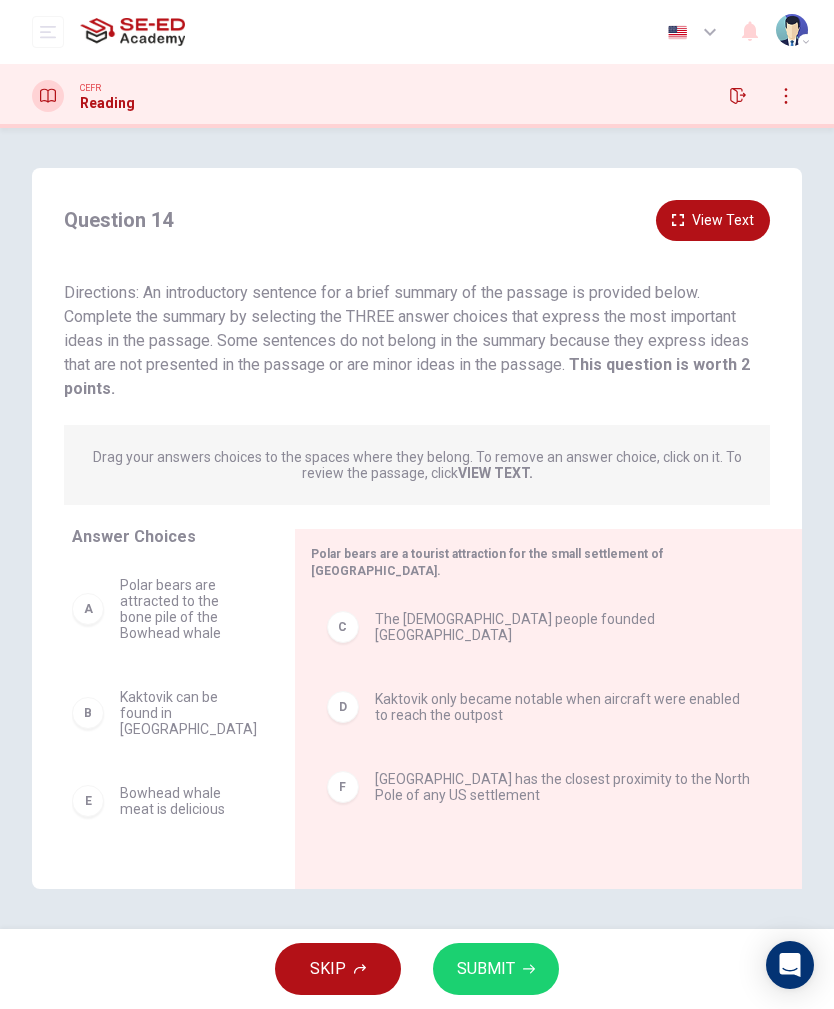 scroll, scrollTop: 0, scrollLeft: 0, axis: both 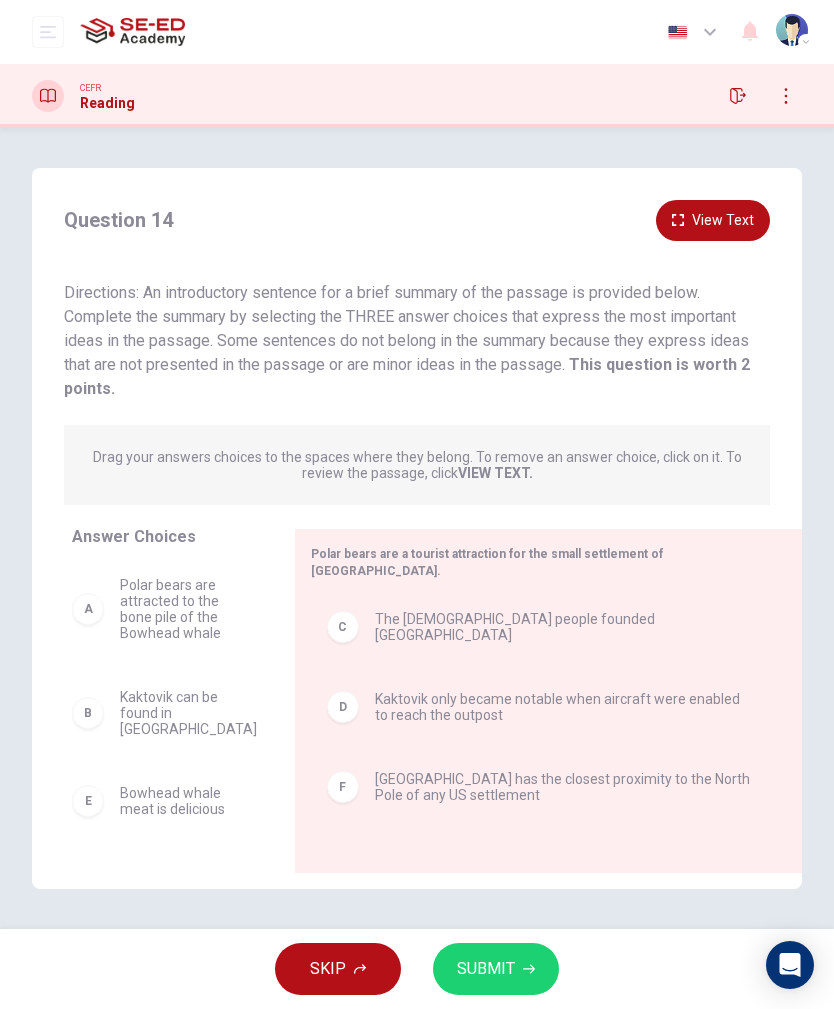 click on "SUBMIT" at bounding box center (486, 969) 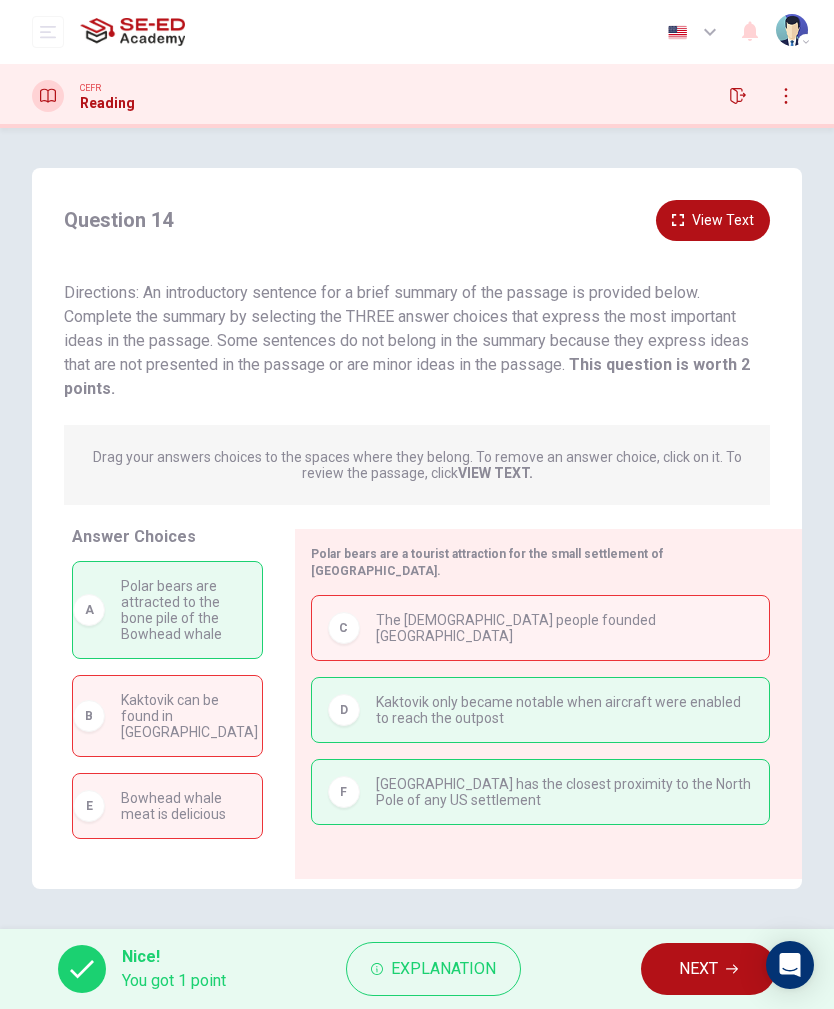 click on "NEXT" at bounding box center [698, 969] 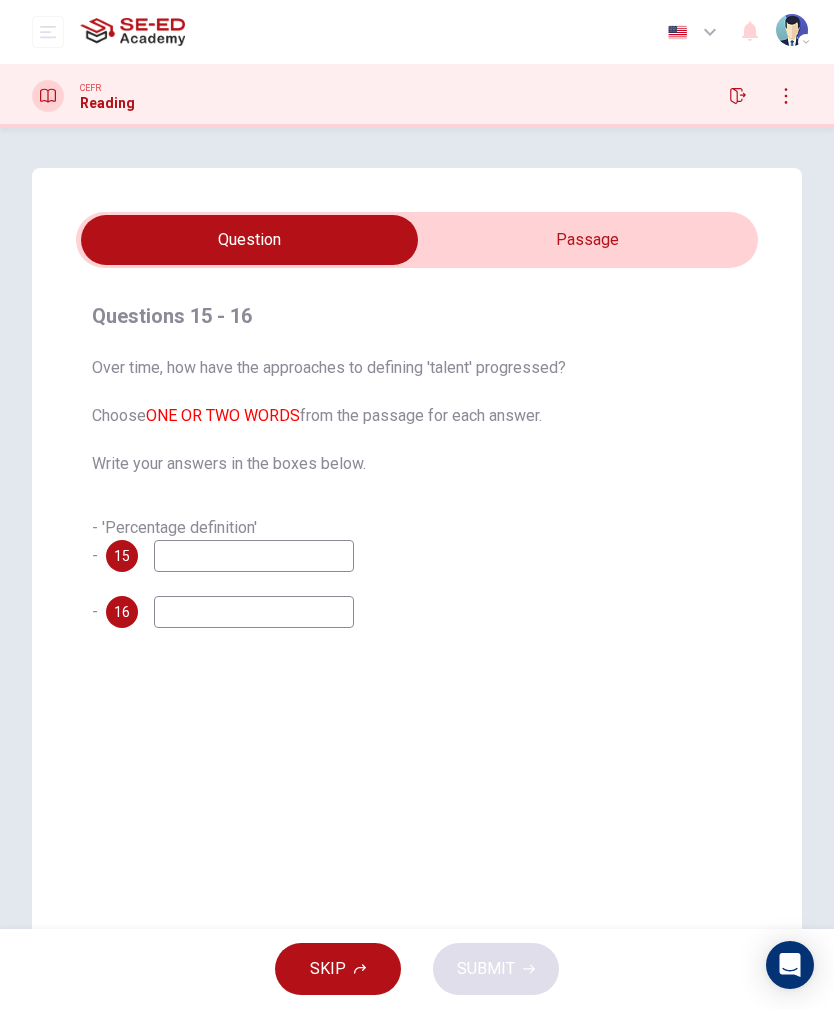 click at bounding box center (254, 556) 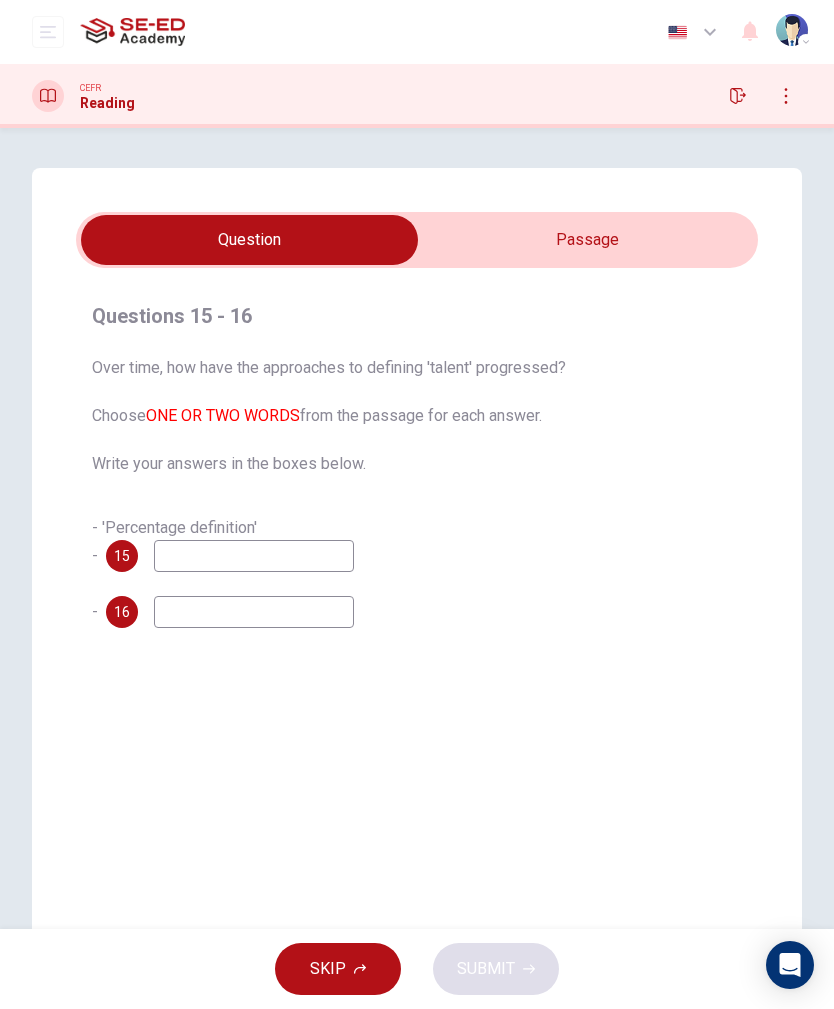 click at bounding box center [254, 556] 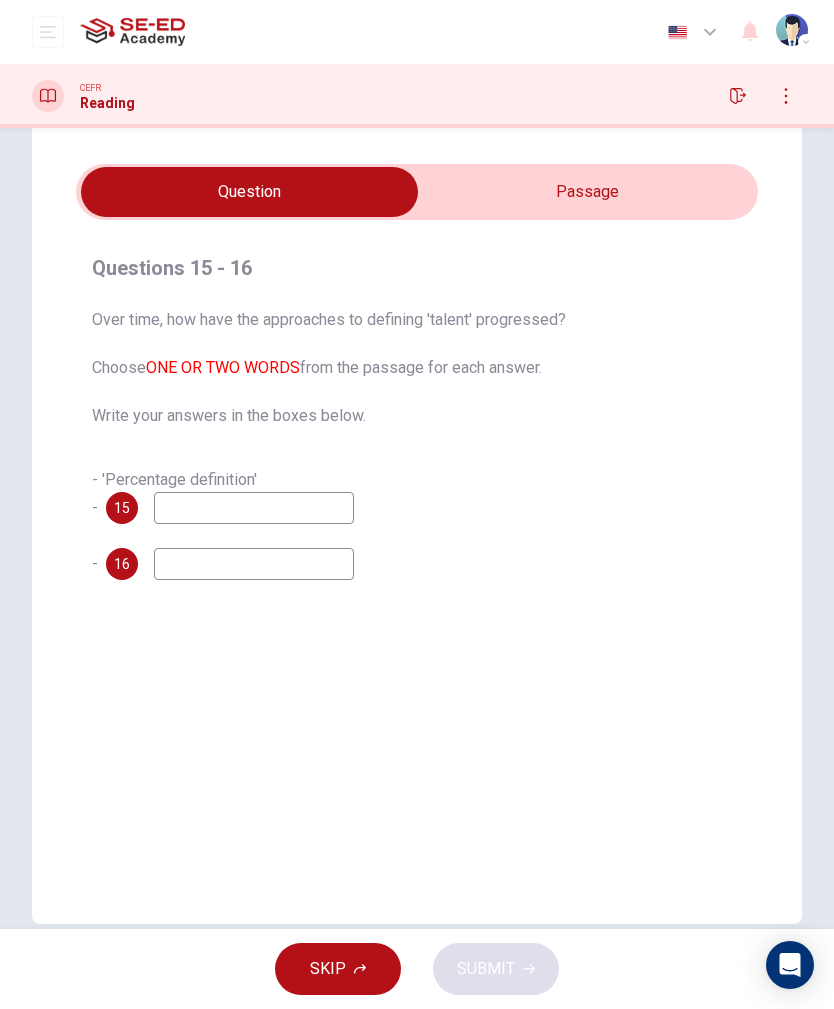 scroll, scrollTop: 70, scrollLeft: 0, axis: vertical 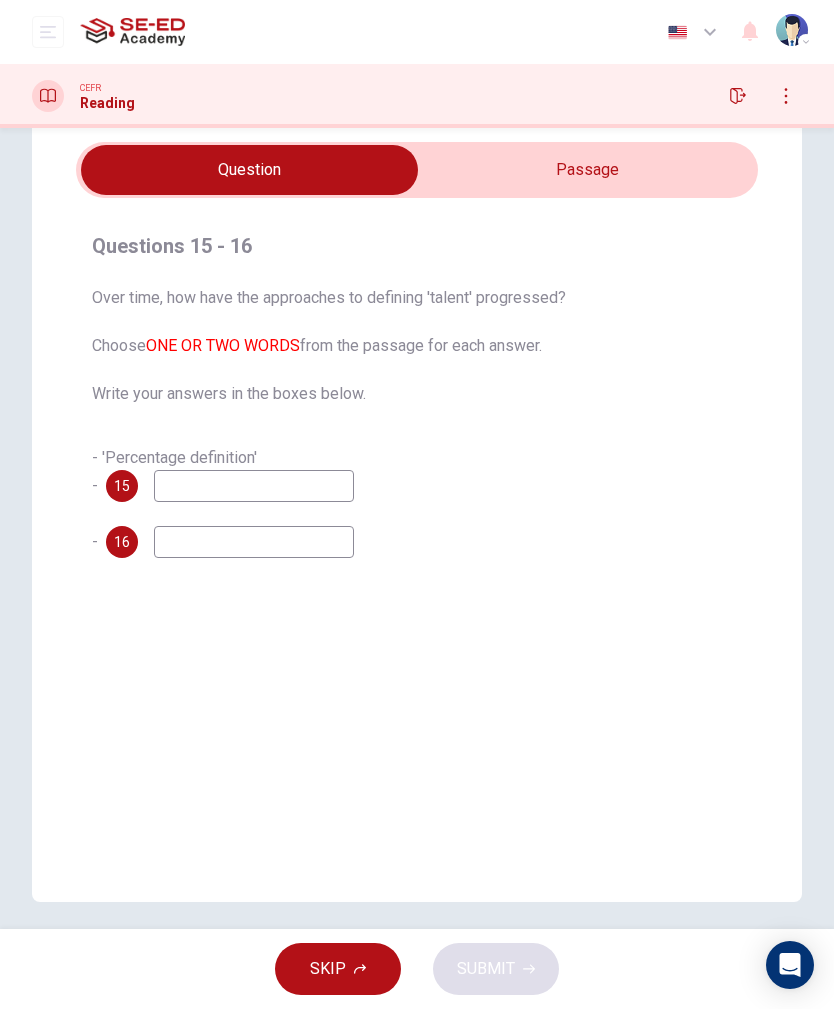 click on "Question Passage Questions 15 - 16 Over time, how have the approaches to defining 'talent' progressed?
Choose  ONE OR TWO WORDS  from the passage for each answer.
Write your answers in the boxes below. - 'Percentage definition'
-  15 -  16 Nurturing Talent within the Family CLICK TO ZOOM Click to Zoom 1 What do we mean by being 'talented' or 'gifted'? The most obvious way is to look at the work someone does and if they are capable of significant success, label them as talented. The purely quantitative route - 'percentage definition' - looks not at individuals, but at simple percentages, such as the top five per cent of the population, and labels them - by definition - as gifted. This definition has fallen from favour, eclipsed by the advent of IQ tests, favoured by luminaries such as Professor [PERSON_NAME], where a series of written or verbal tests of general intelligence leads to a score of intelligence. 2 3 4 5 6 7 8" at bounding box center (417, 500) 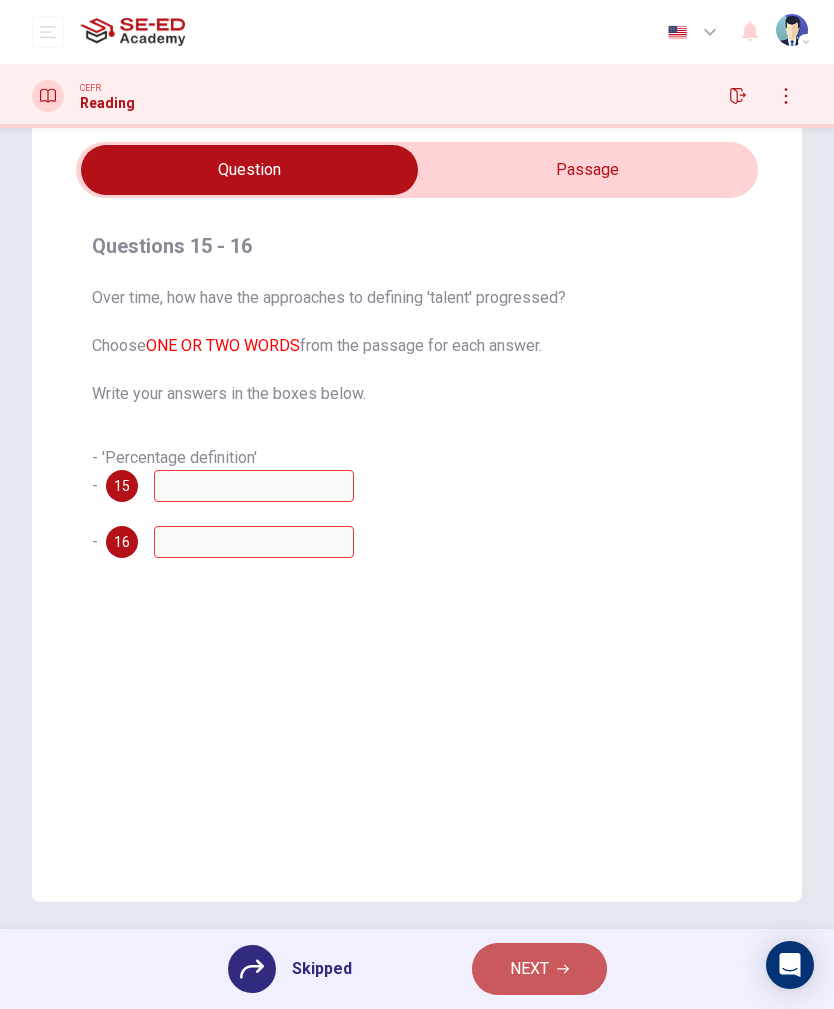 click on "NEXT" at bounding box center [529, 969] 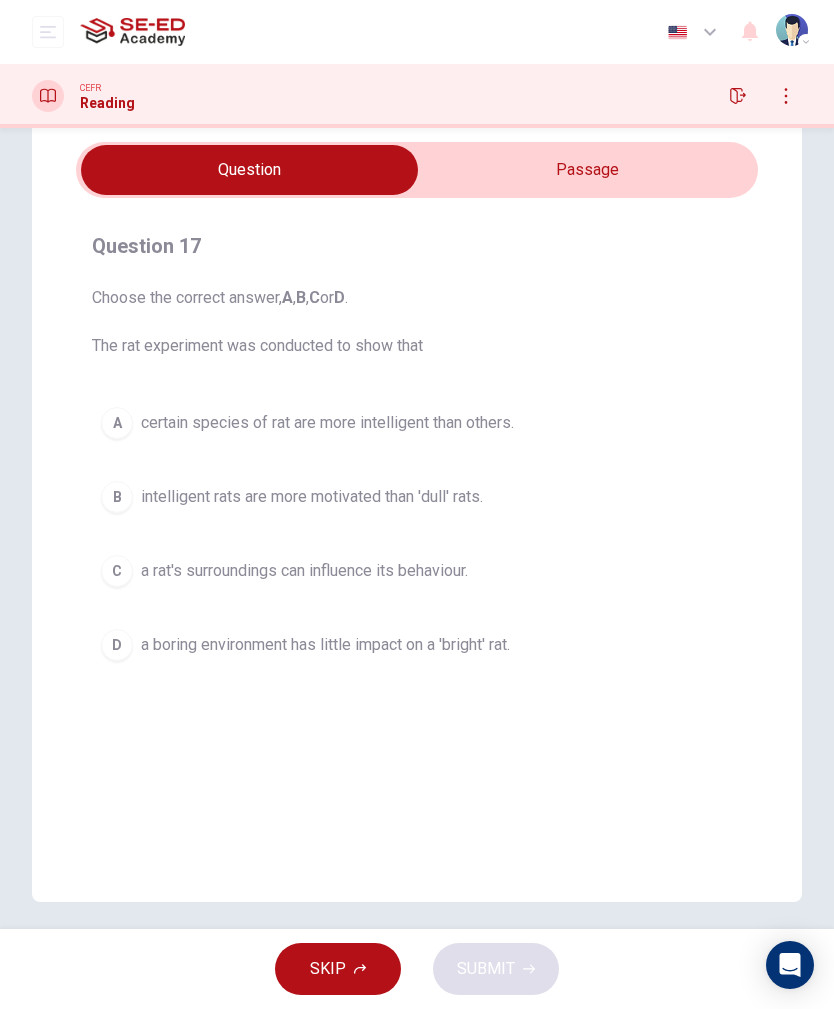 click 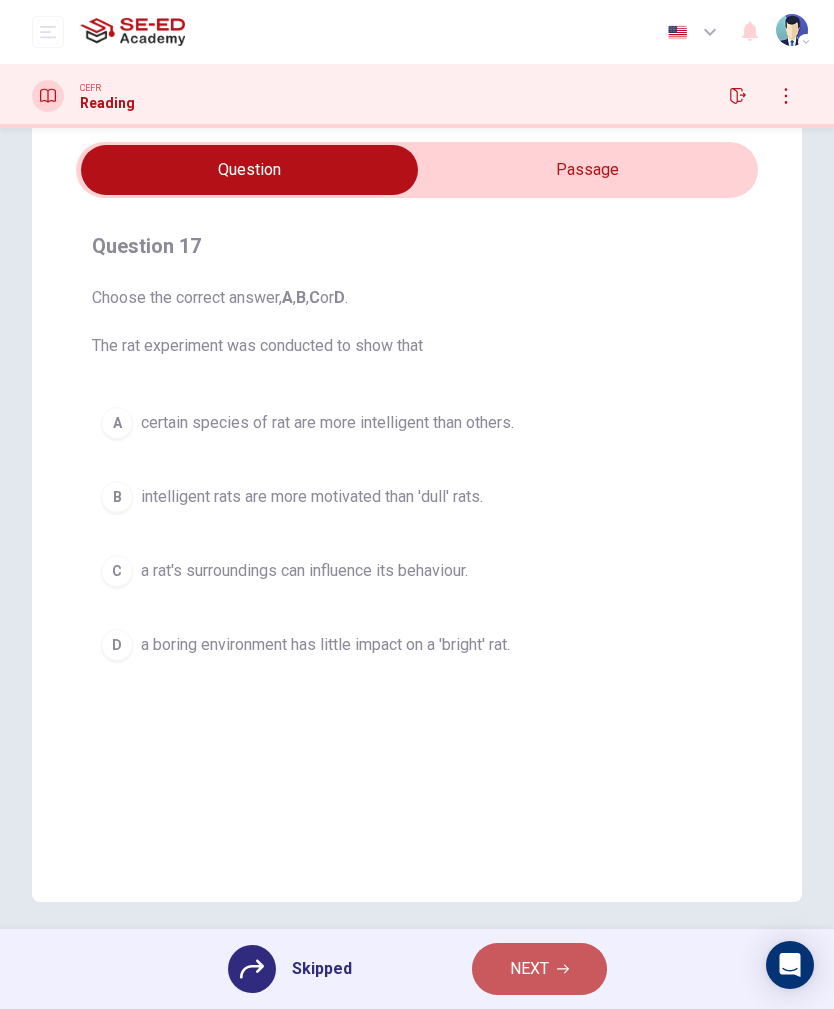 click on "NEXT" at bounding box center (539, 969) 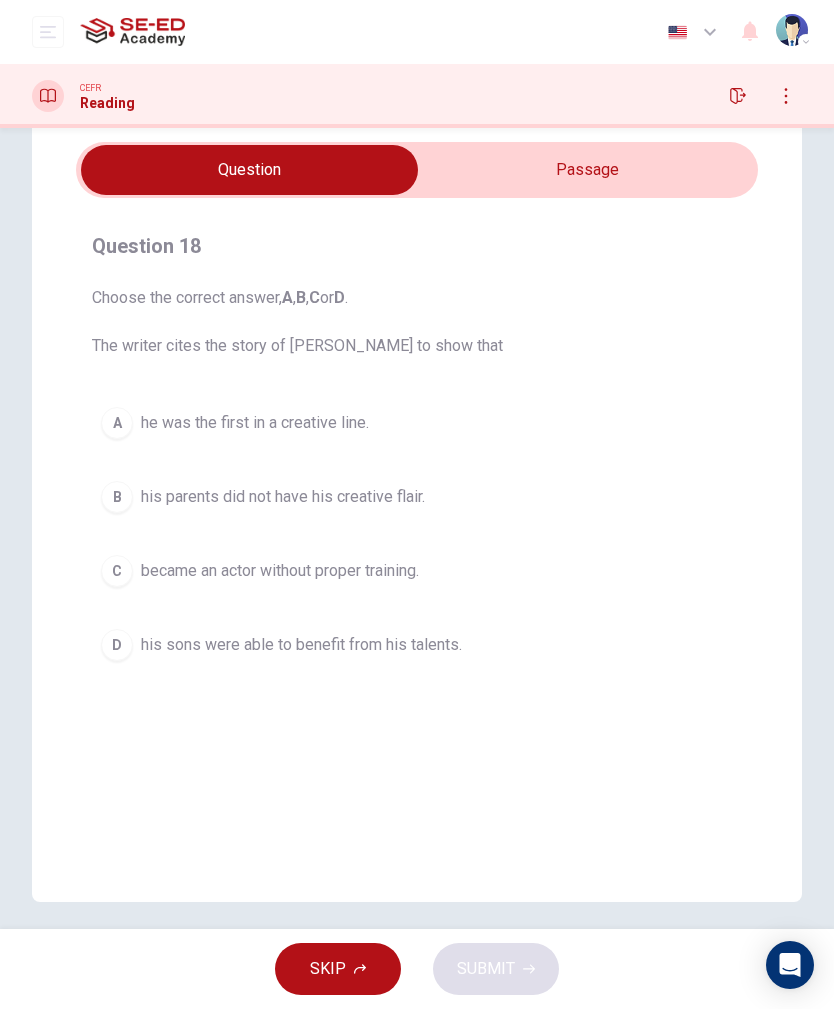 click on "SKIP" at bounding box center (338, 969) 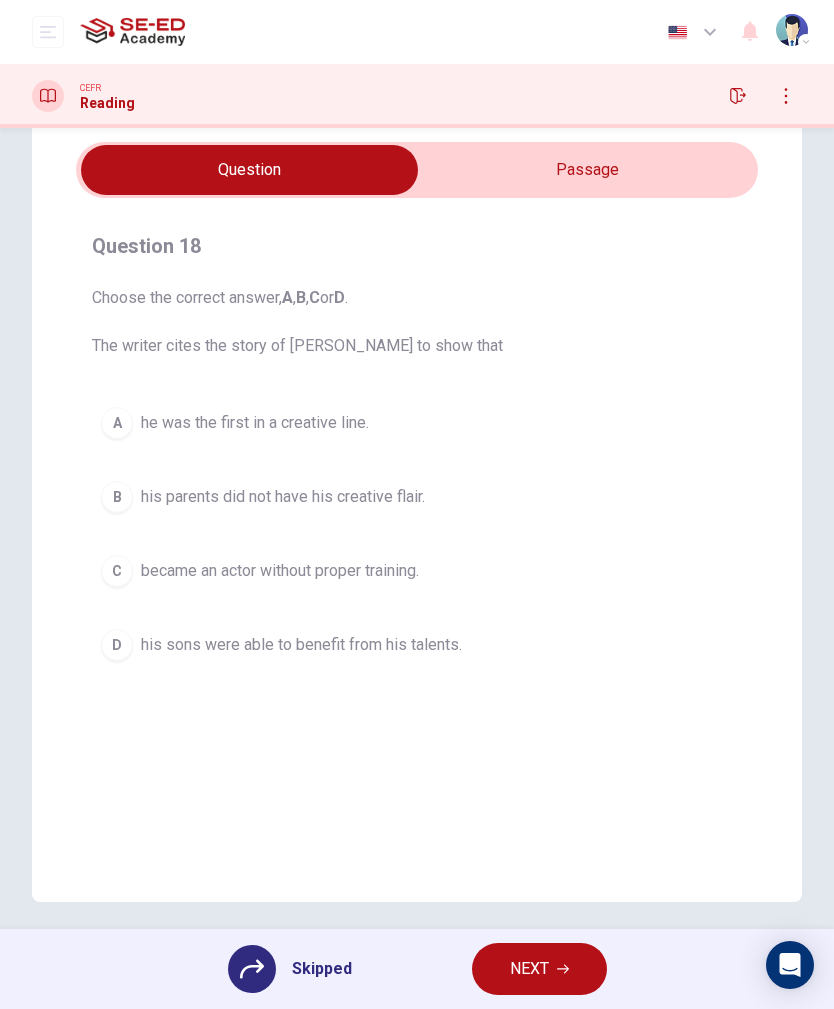 click 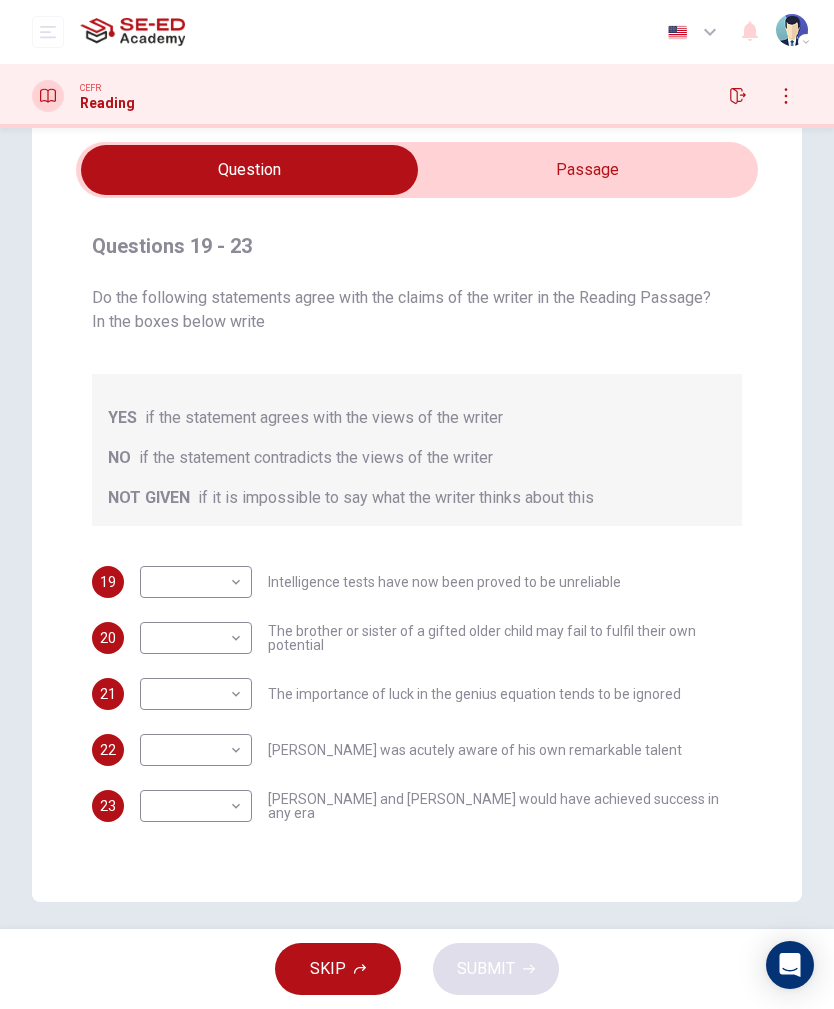 click on "SKIP" at bounding box center [338, 969] 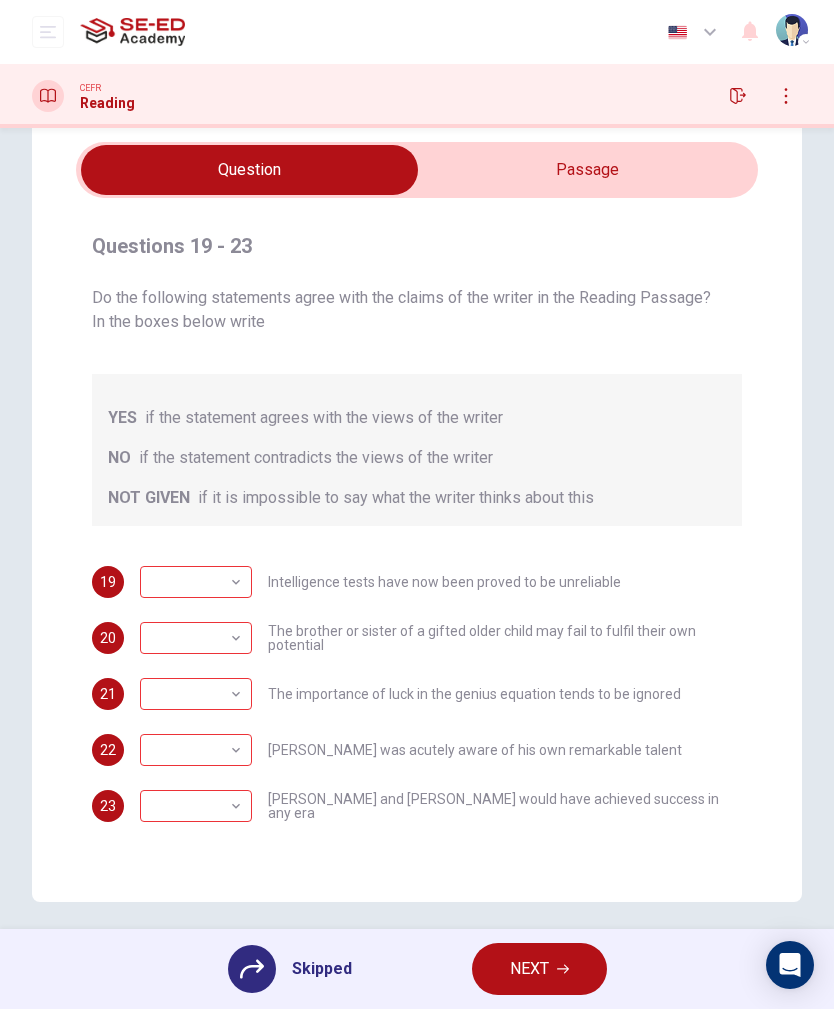 click on "NEXT" at bounding box center [529, 969] 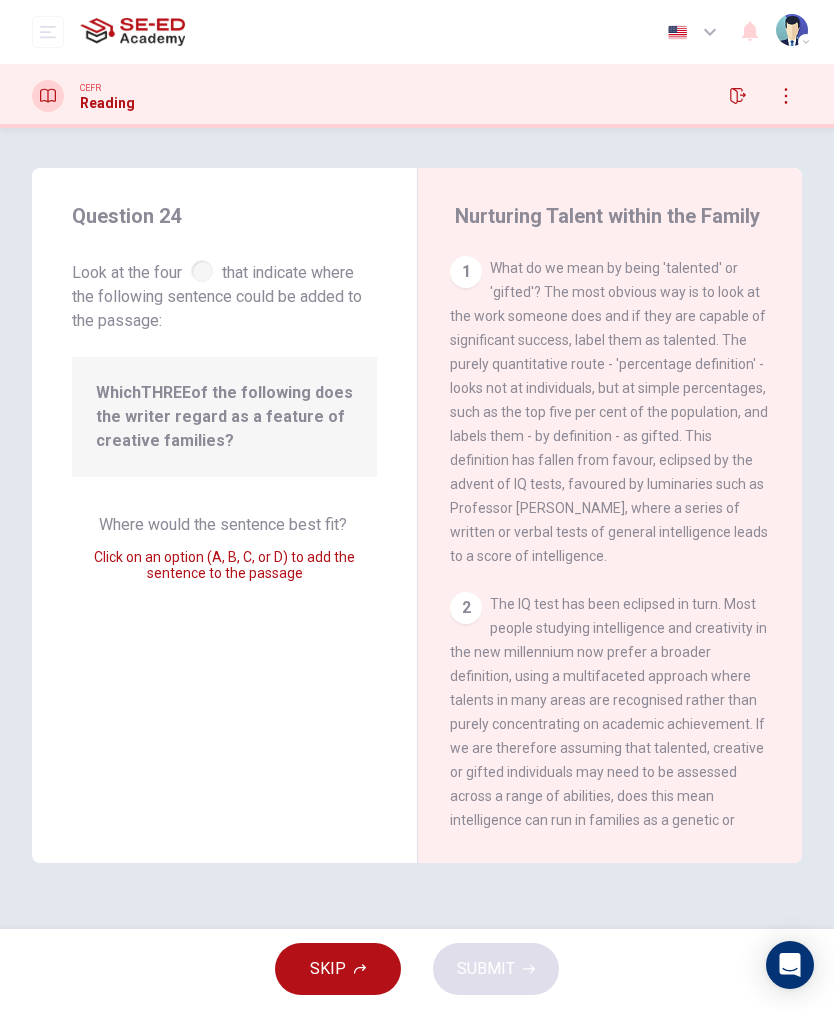 scroll, scrollTop: 0, scrollLeft: 0, axis: both 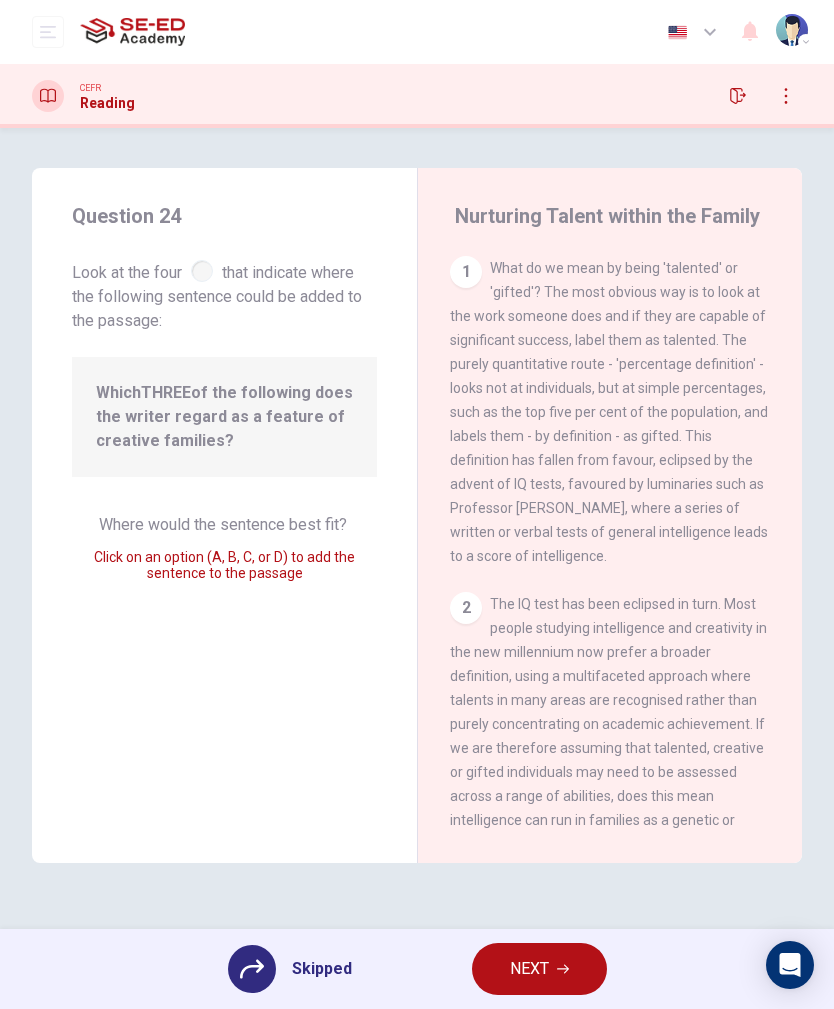 click on "NEXT" at bounding box center [539, 969] 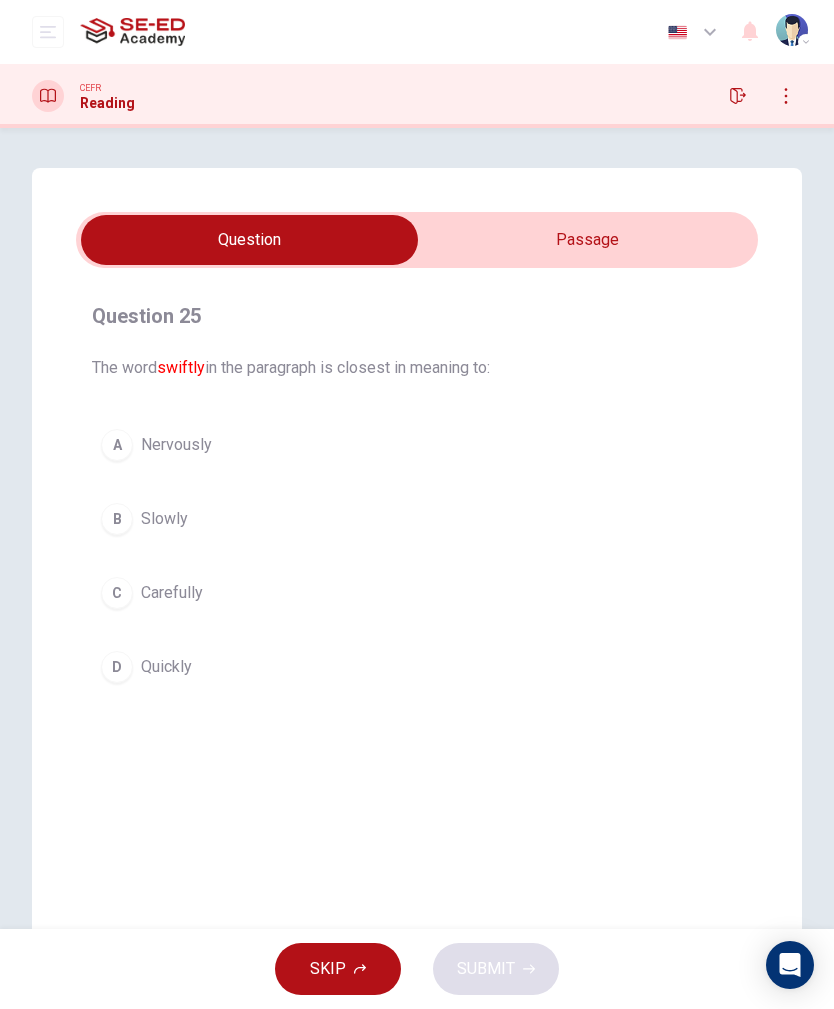 click 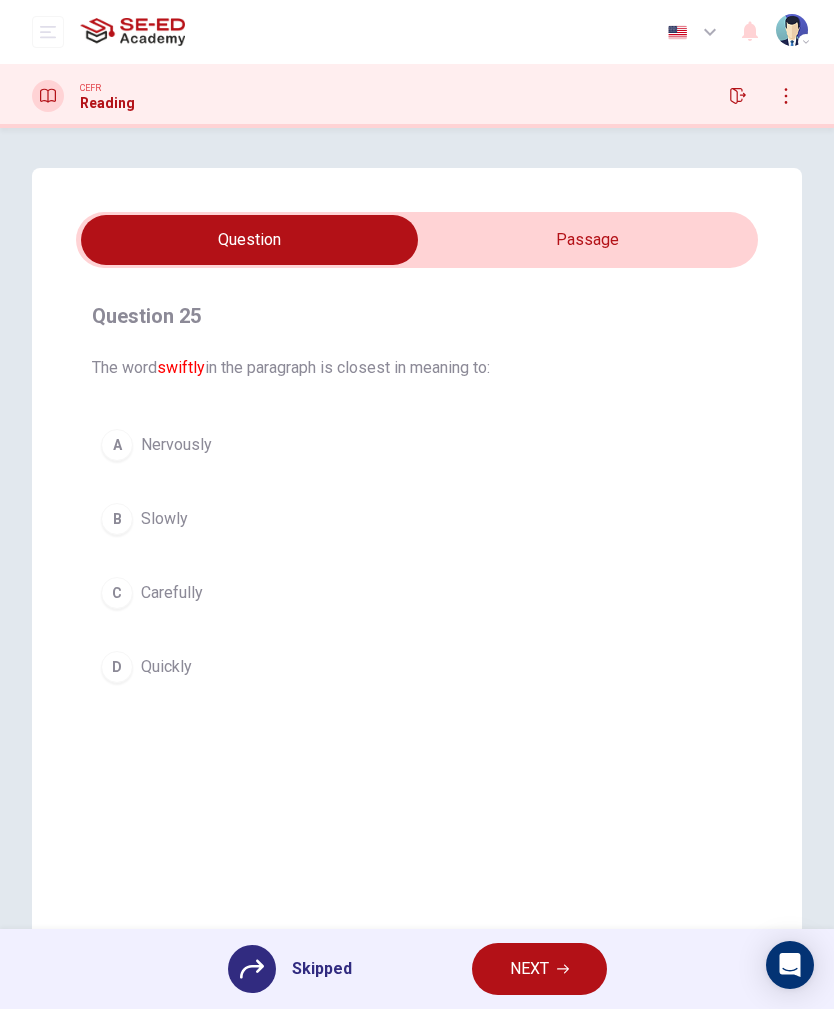 click at bounding box center [48, 96] 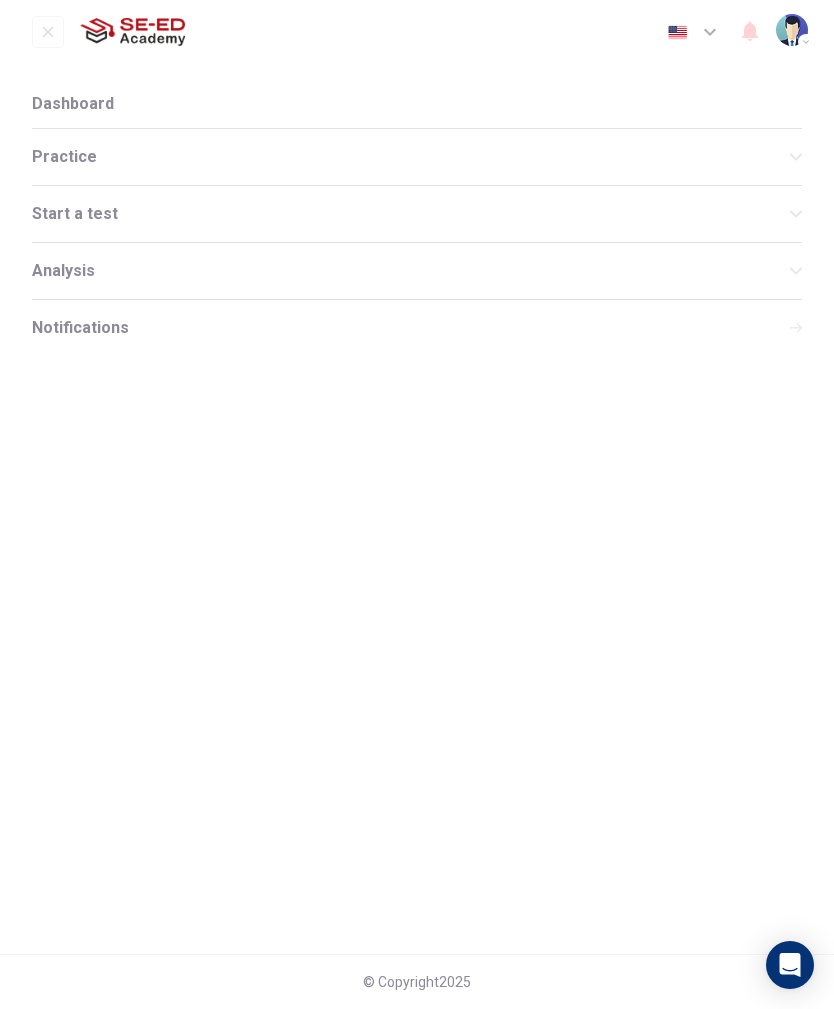 click on "Dashboard" at bounding box center [73, 104] 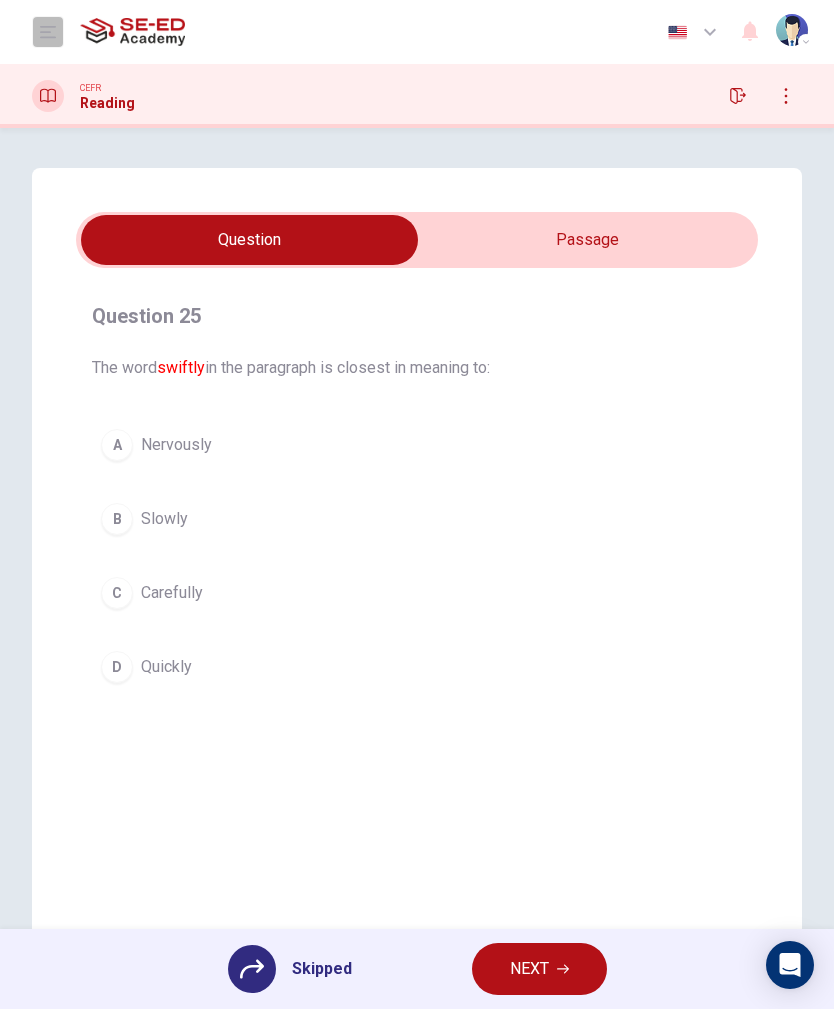 click 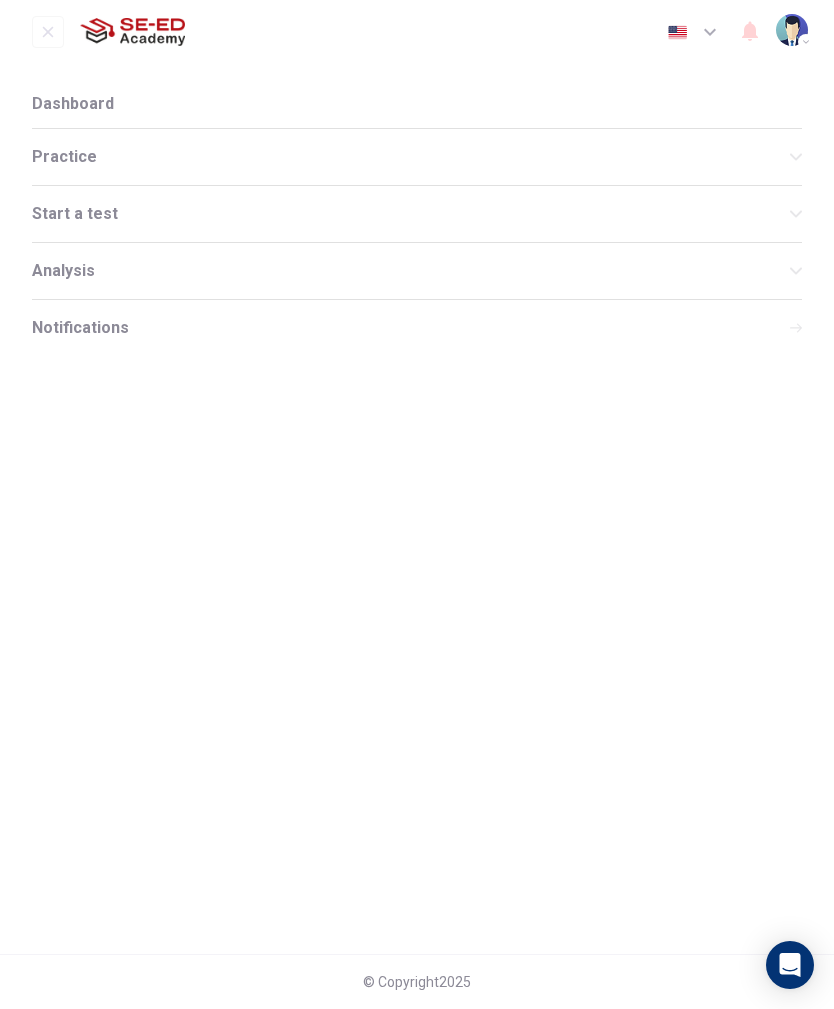 click at bounding box center [132, 32] 